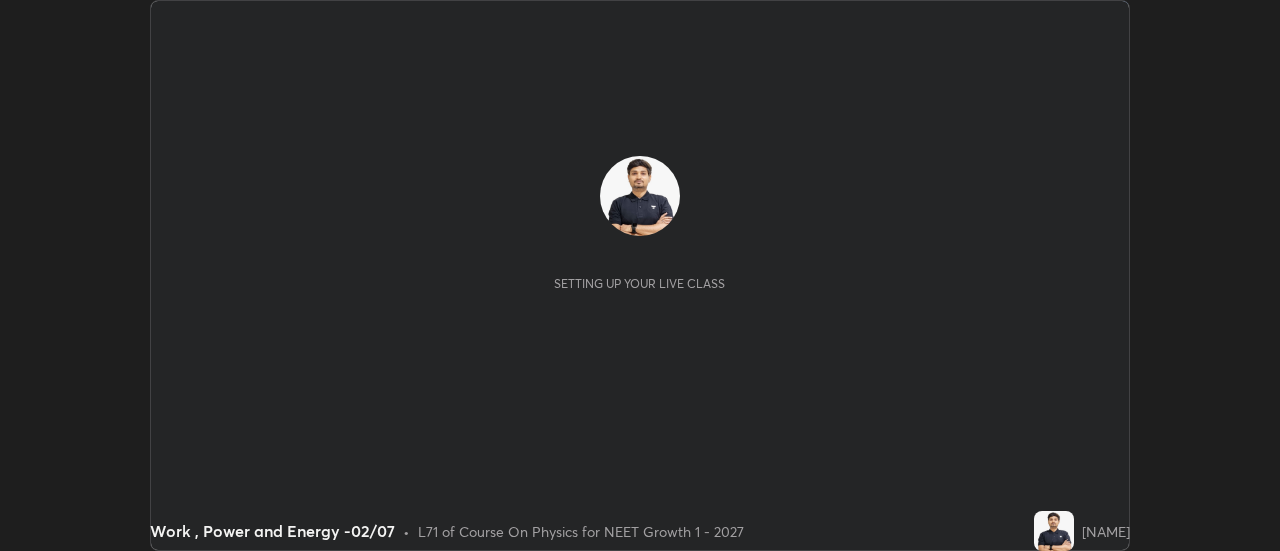 scroll, scrollTop: 0, scrollLeft: 0, axis: both 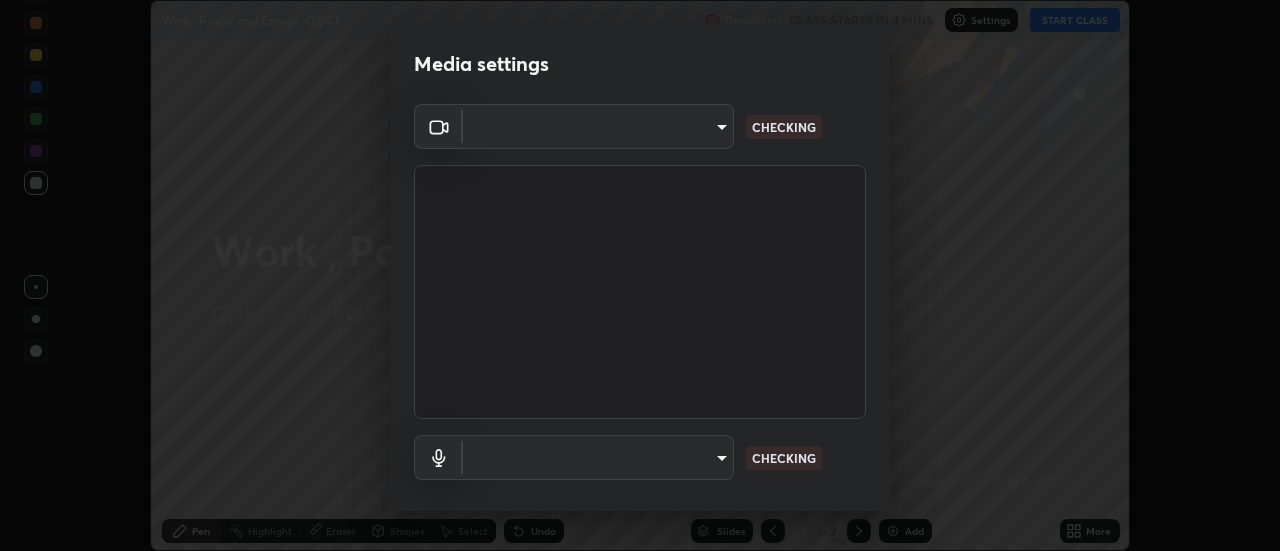 click on "Erase all Work , Power and Energy -02/07 Recording CLASS STARTS IN 4 MINS Settings START CLASS Setting up your live class Work , Power and Energy -02/07 • L71 of Course On Physics for NEET Growth 1 - 2027 [NAME] Pen Highlight Eraser Shapes Select Undo Slides 2 / 2 Add More No doubts shared Encourage your learners to ask a doubt for better clarity Report an issue Reason for reporting Buffering Chat not working Audio - Video sync issue Educator video quality low ​ Attach an image Report" at bounding box center [640, 275] 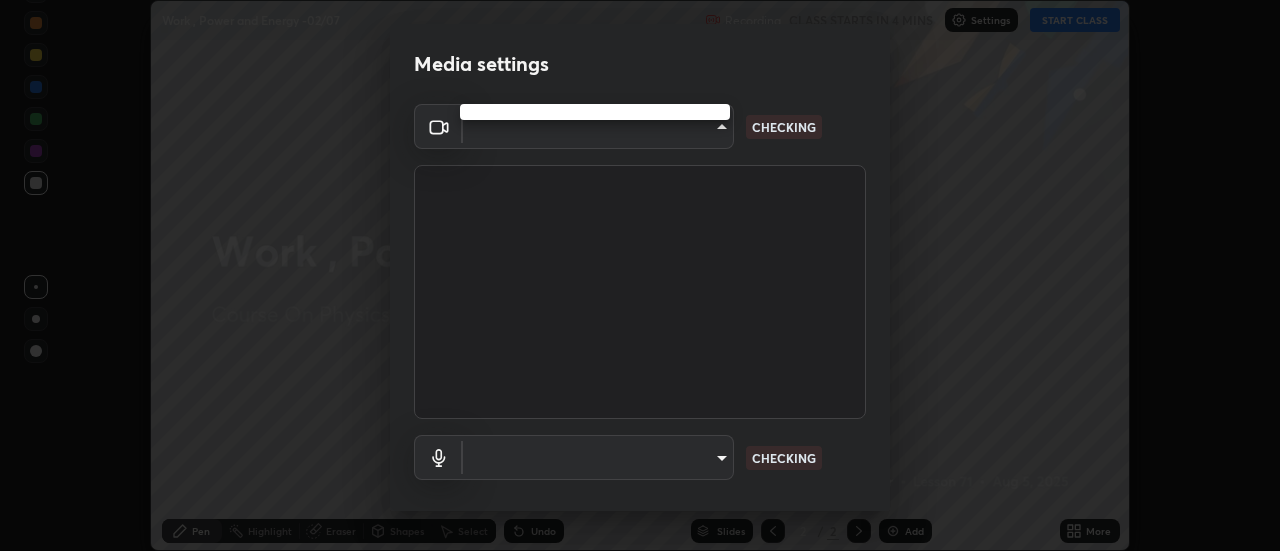 type on "abd1dd8f698bdb7170c938d45ed7c5a449073cf79ef4f8923fa8d1de0ad96843" 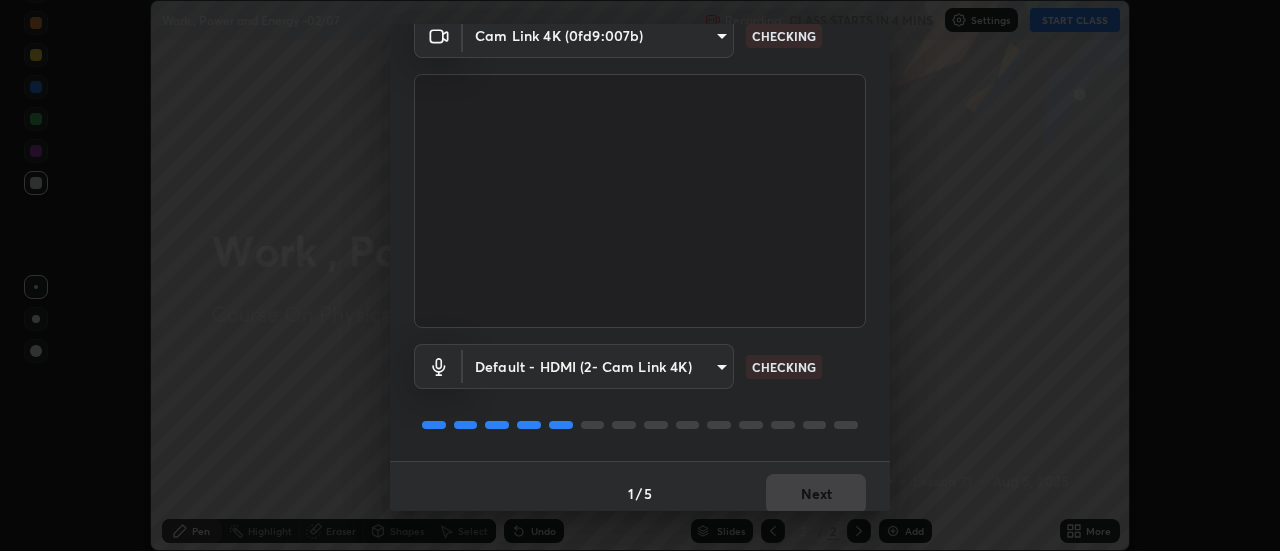 scroll, scrollTop: 105, scrollLeft: 0, axis: vertical 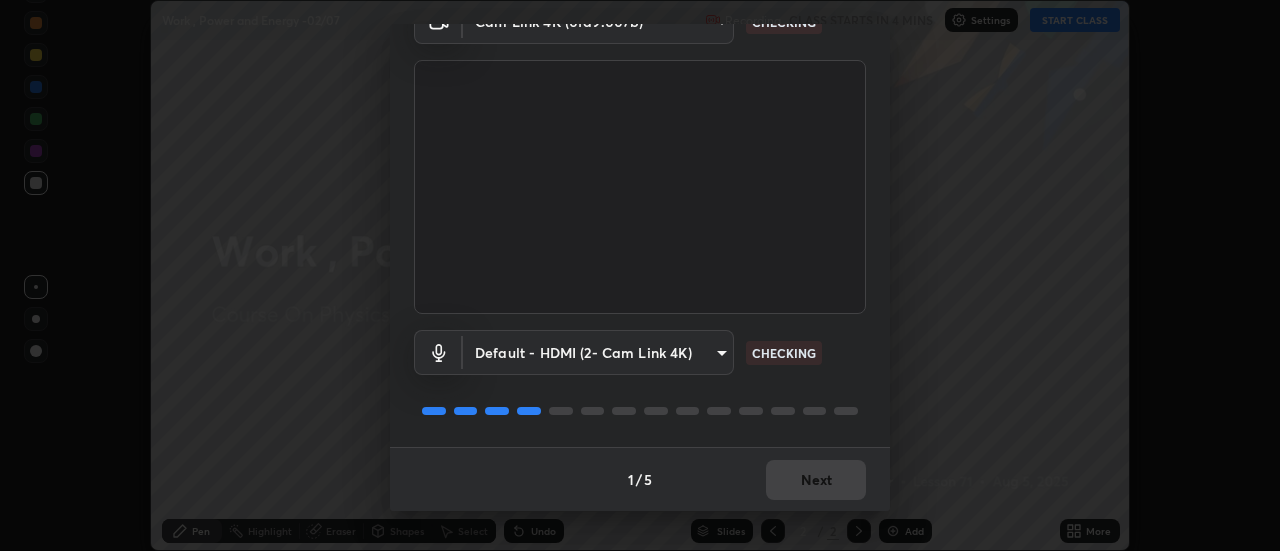 click on "Erase all Work , Power and Energy -02/07 Recording CLASS STARTS IN 4 MINS Settings START CLASS Setting up your live class Work , Power and Energy -02/07 • L71 of Course On Physics for NEET Growth 1 - 2027 [NAME] Pen Highlight Eraser Shapes Select Undo Slides 2 / 2 Add More No doubts shared Encourage your learners to ask a doubt for better clarity Report an issue Reason for reporting Buffering Chat not working Audio - Video sync issue Educator video quality low ​ Attach an image Report Media settings Cam Link 4K (0fd9:007b) [ID] CHECKING Default - HDMI (2- Cam Link 4K) default CHECKING 1 / 5 Next" at bounding box center (640, 275) 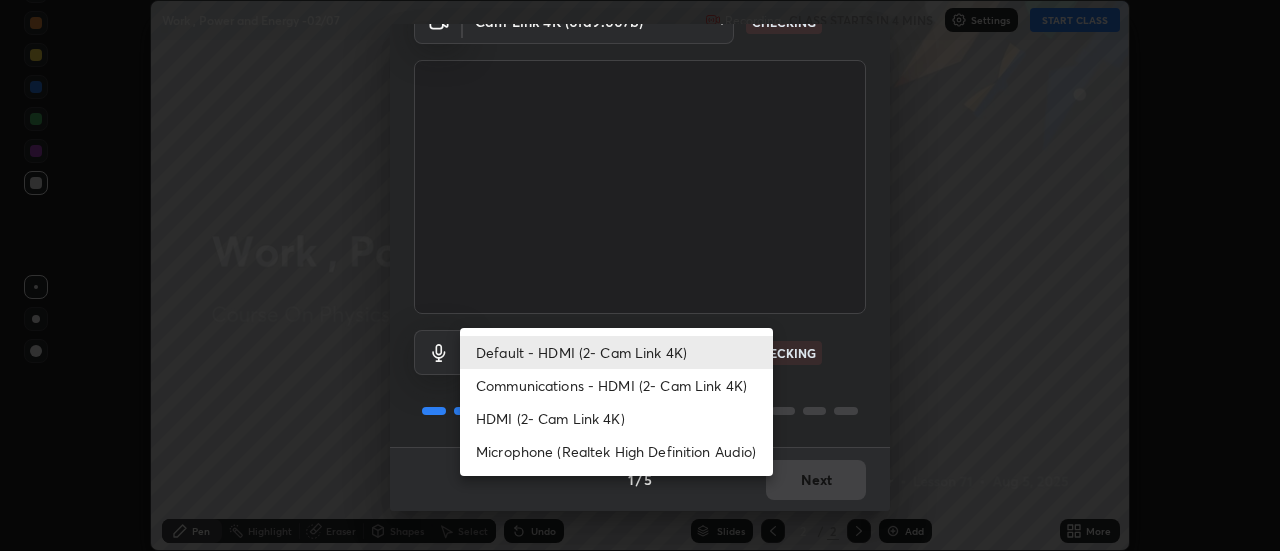 click on "HDMI (2- Cam Link 4K)" at bounding box center [616, 418] 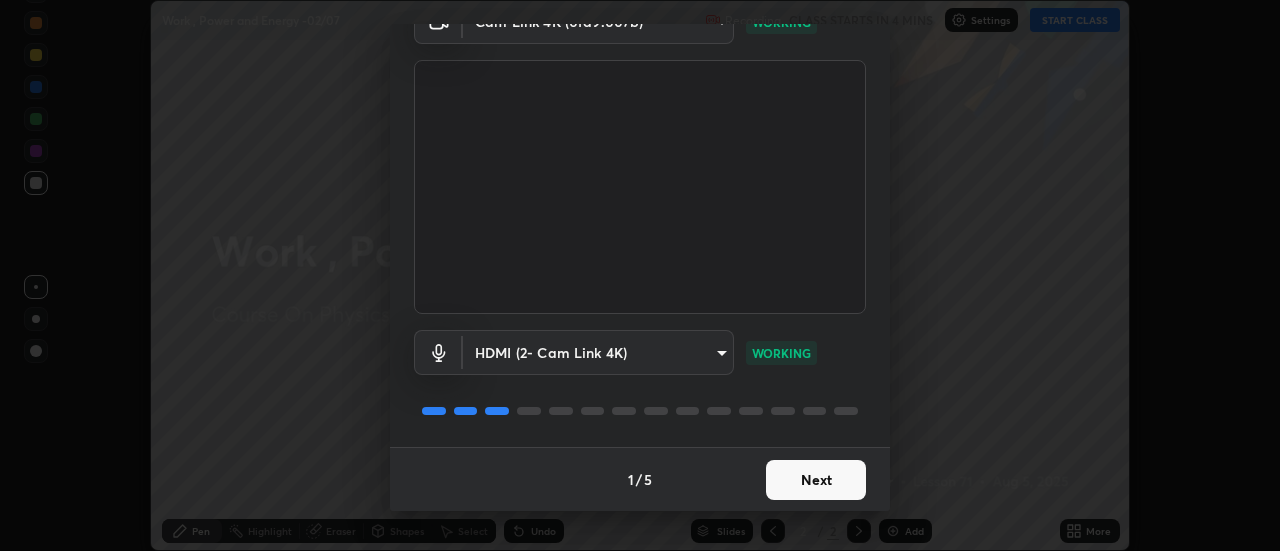 click on "Next" at bounding box center (816, 480) 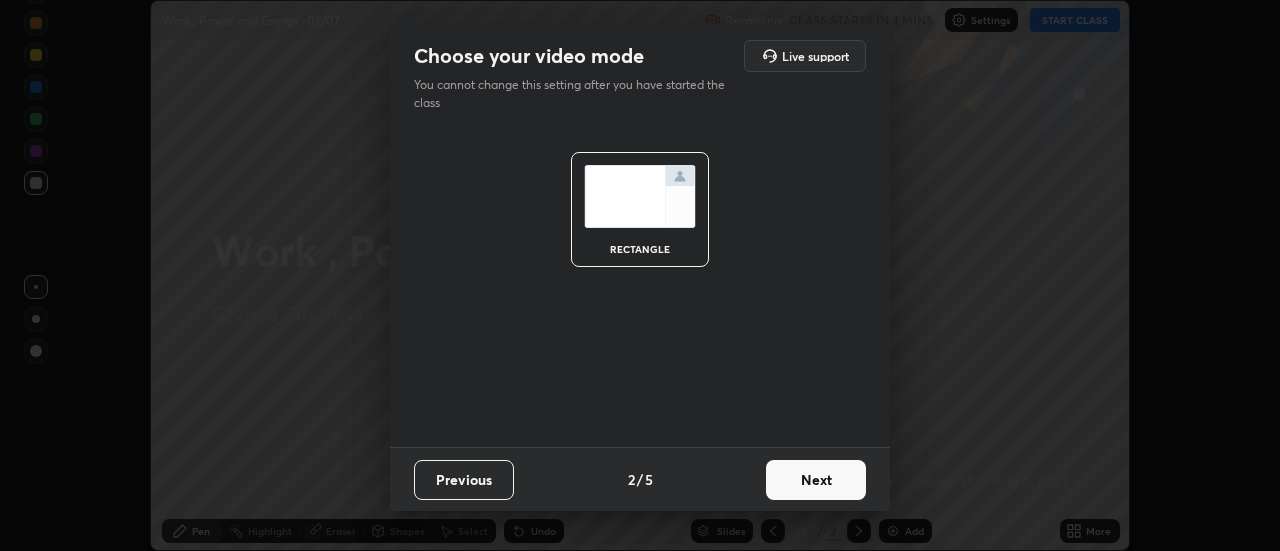 scroll, scrollTop: 0, scrollLeft: 0, axis: both 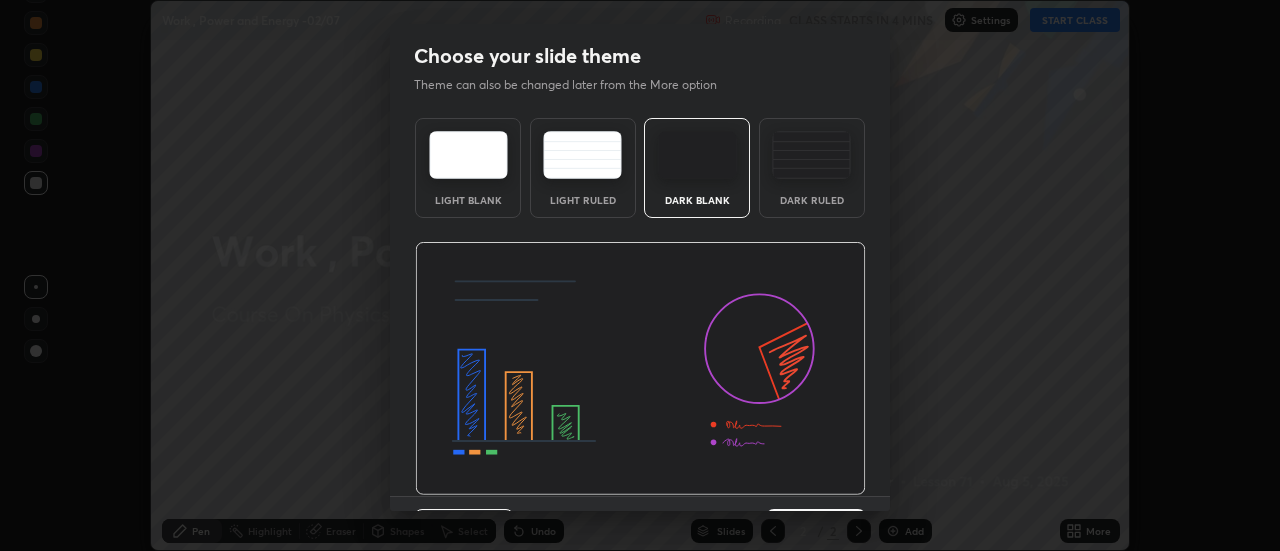 click at bounding box center [640, 369] 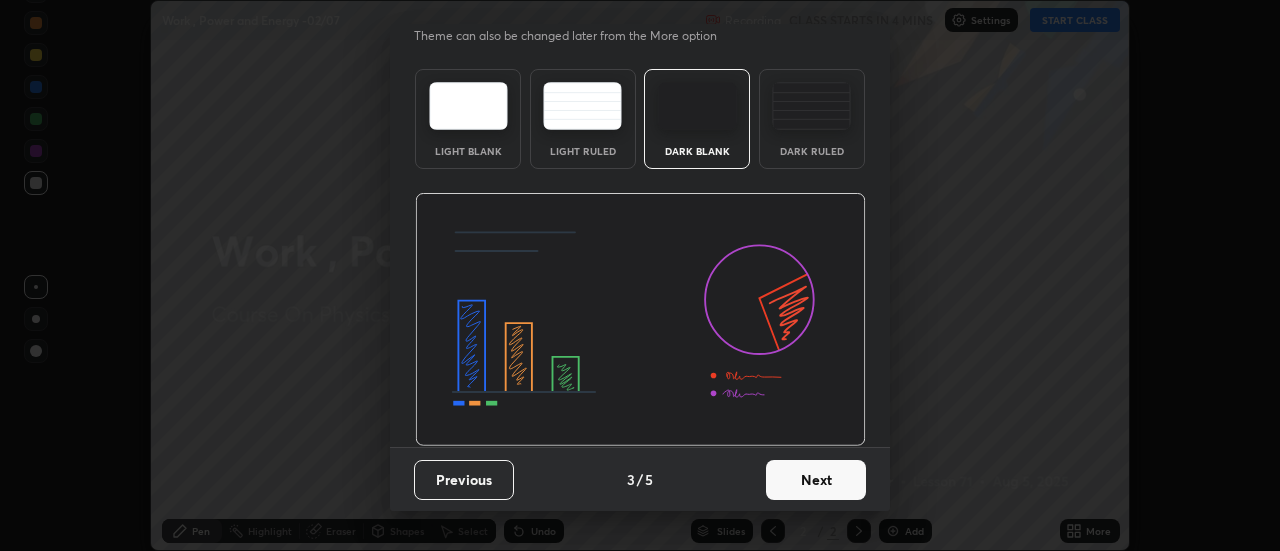 click on "Next" at bounding box center (816, 480) 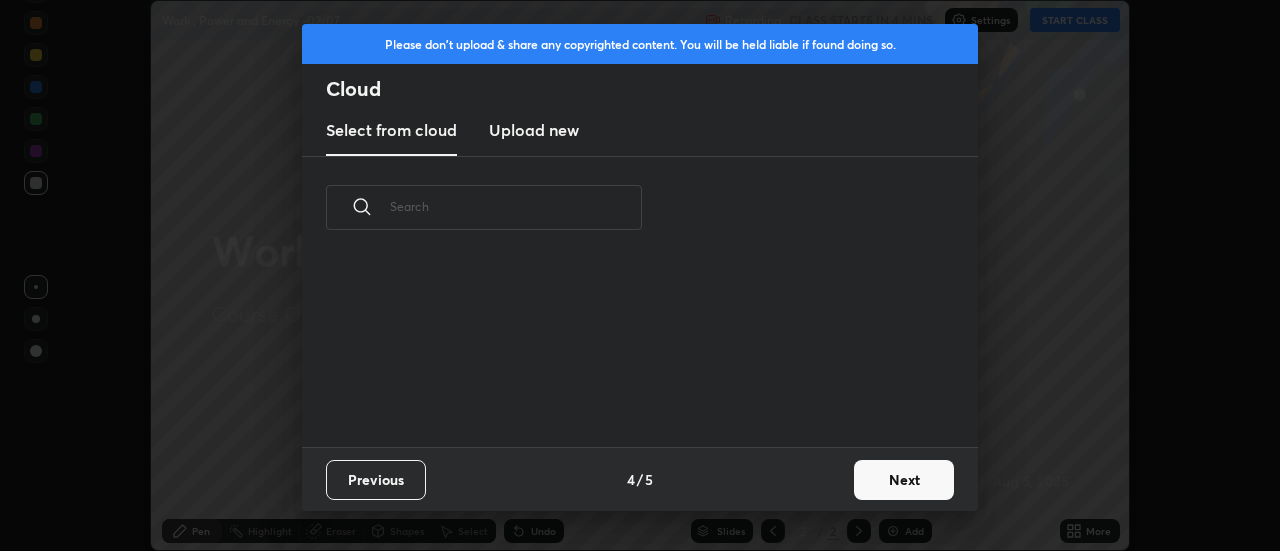 scroll, scrollTop: 0, scrollLeft: 0, axis: both 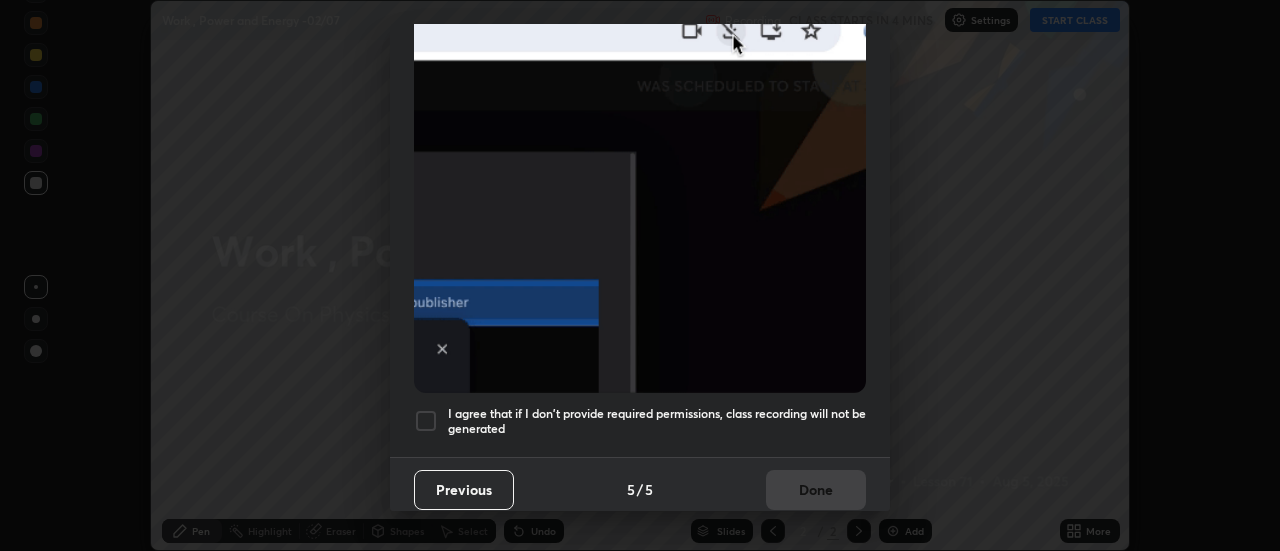 click on "I agree that if I don't provide required permissions, class recording will not be generated" at bounding box center [640, 421] 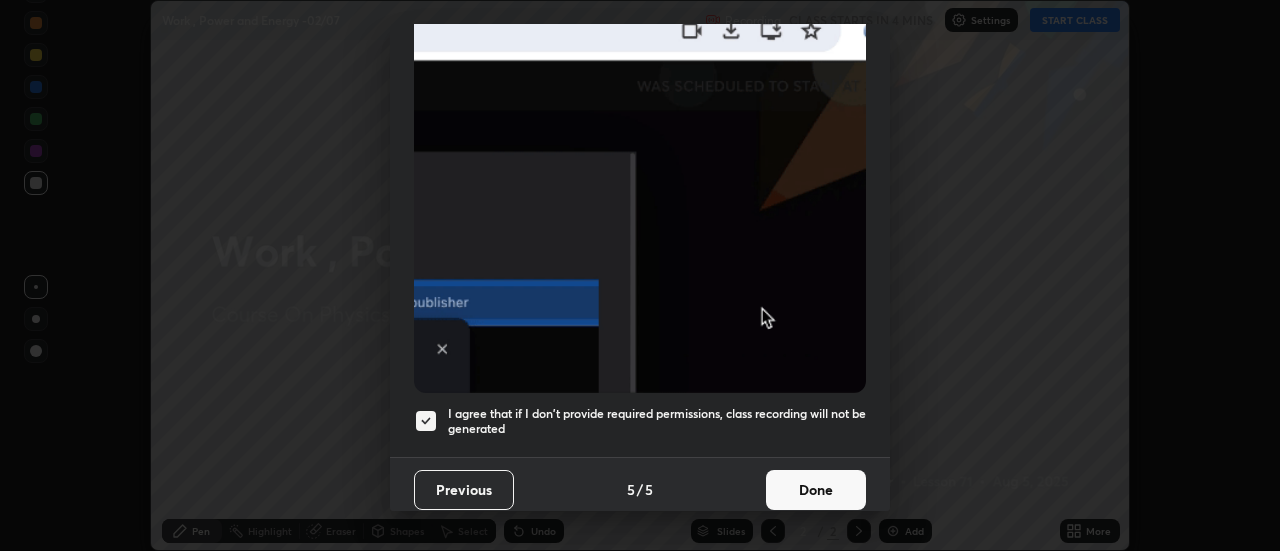 click on "Done" at bounding box center [816, 490] 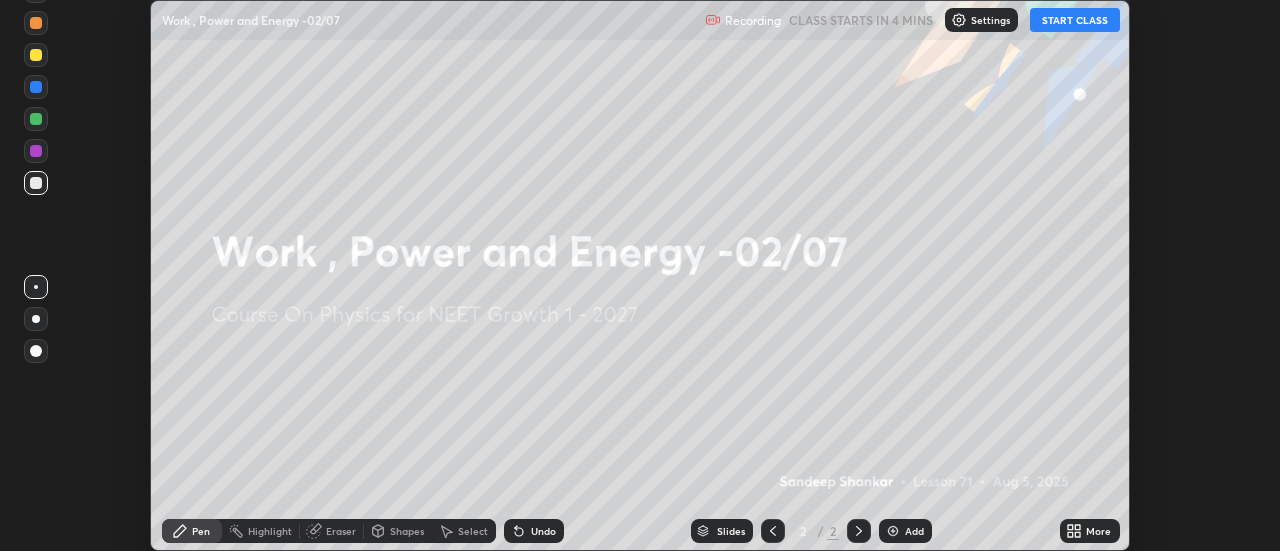 click 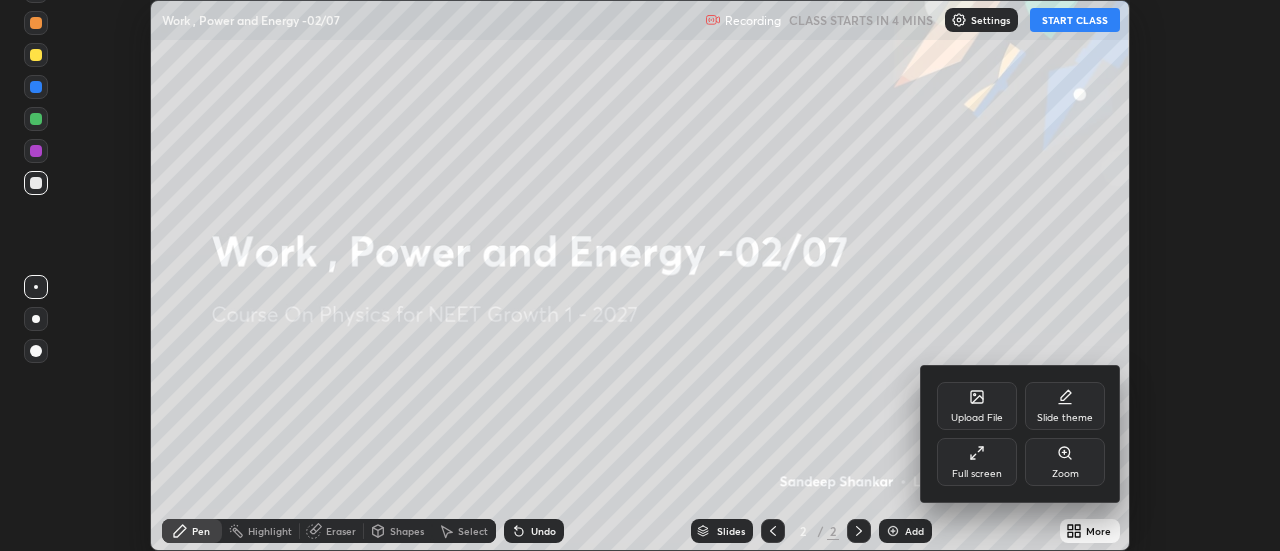 click on "Full screen" at bounding box center [977, 462] 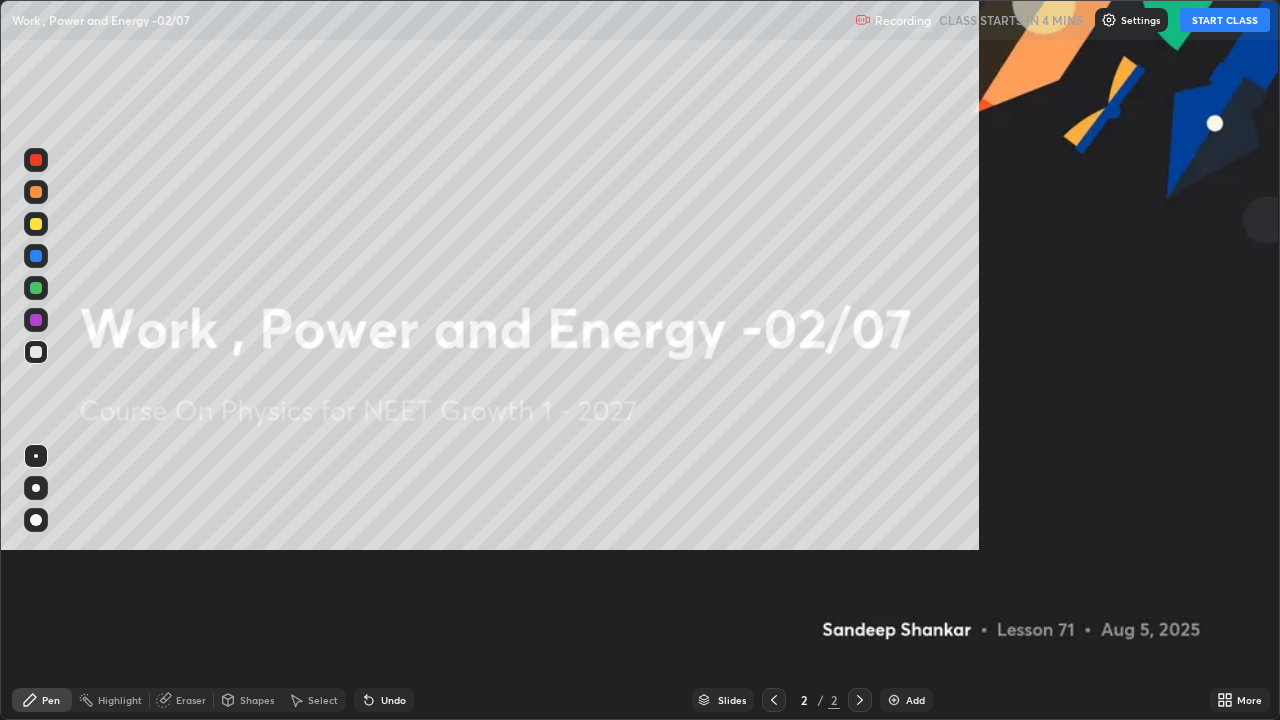 scroll, scrollTop: 99280, scrollLeft: 98720, axis: both 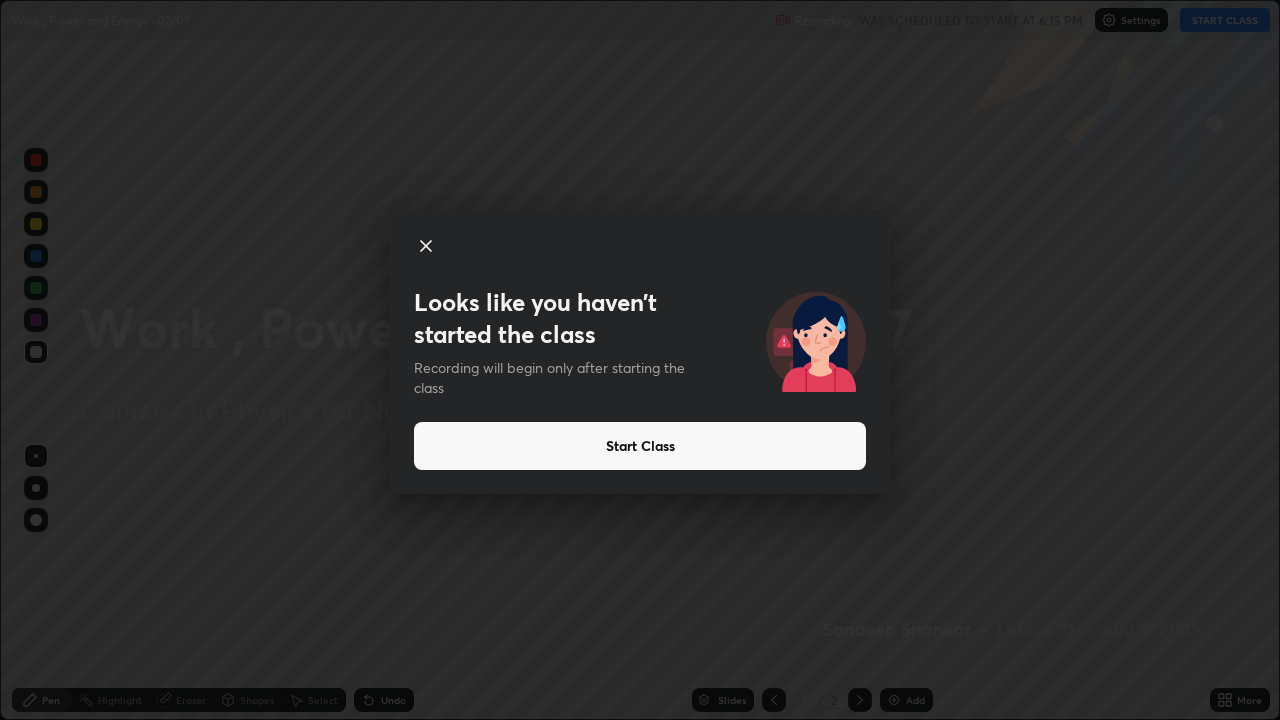 click on "Start Class" at bounding box center (640, 446) 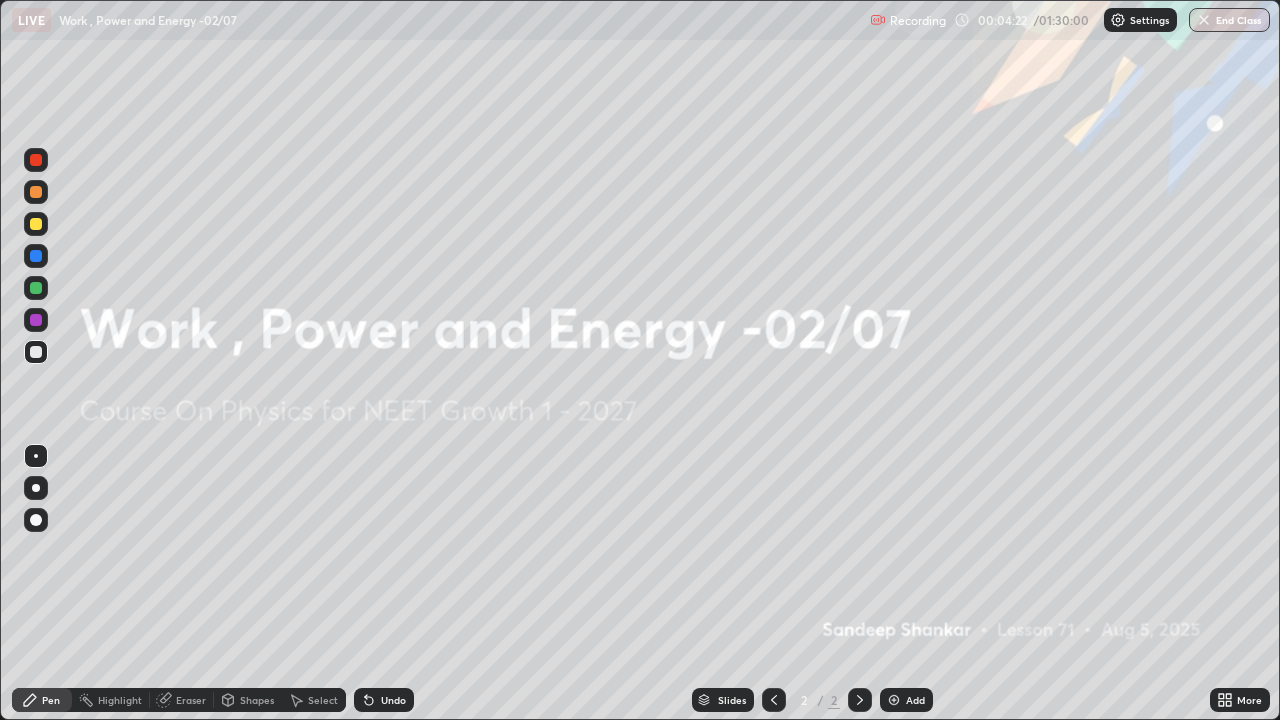 click on "Eraser" at bounding box center [191, 700] 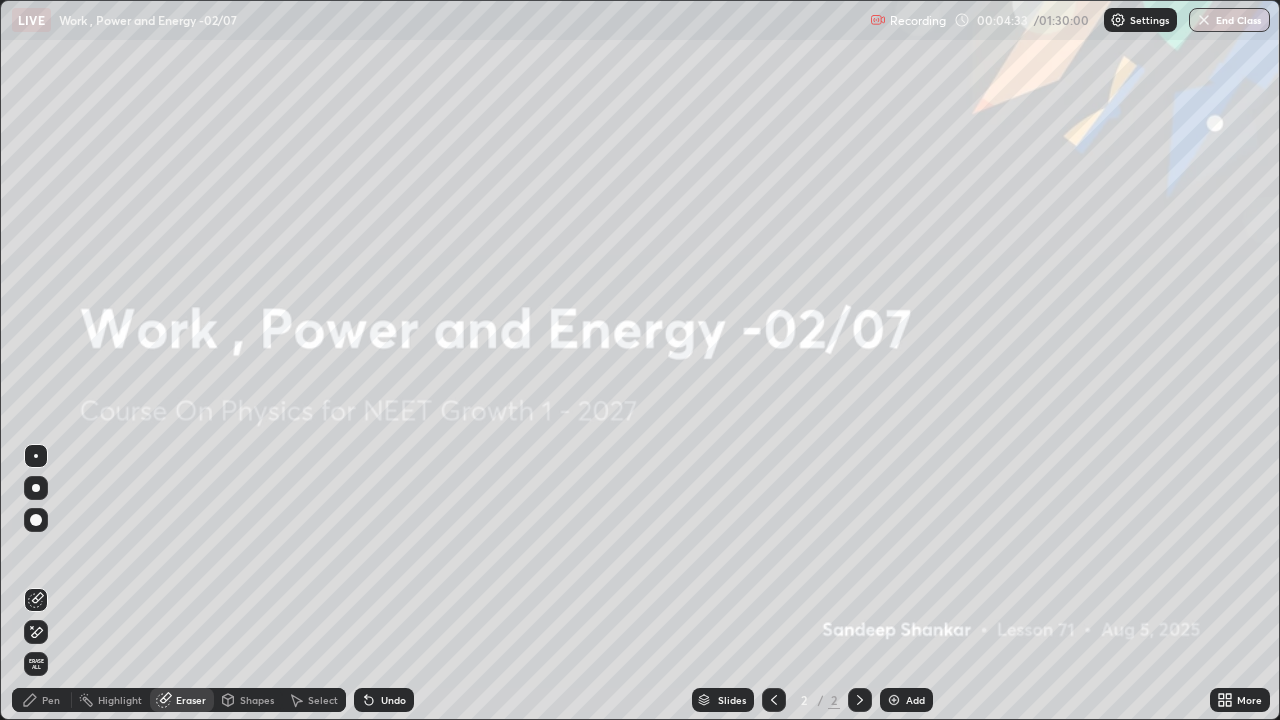 click on "Pen" at bounding box center (51, 700) 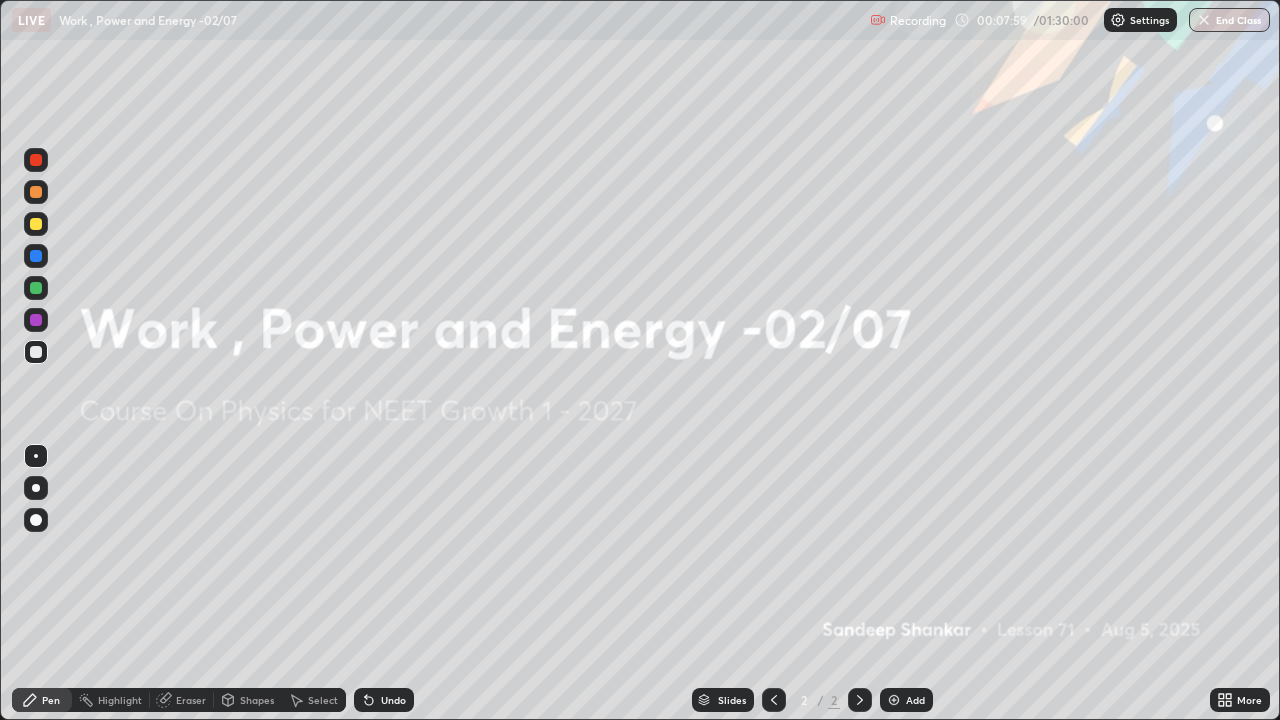 click on "Eraser" at bounding box center (182, 700) 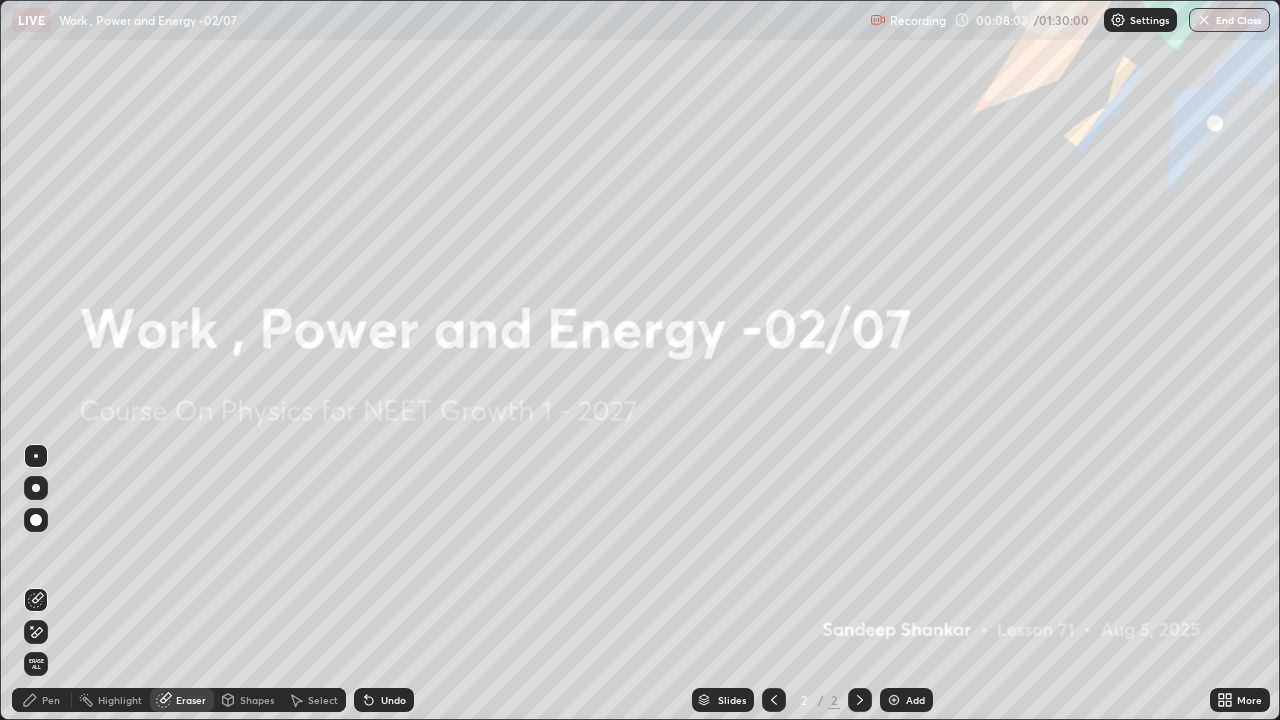 click on "Pen" at bounding box center (51, 700) 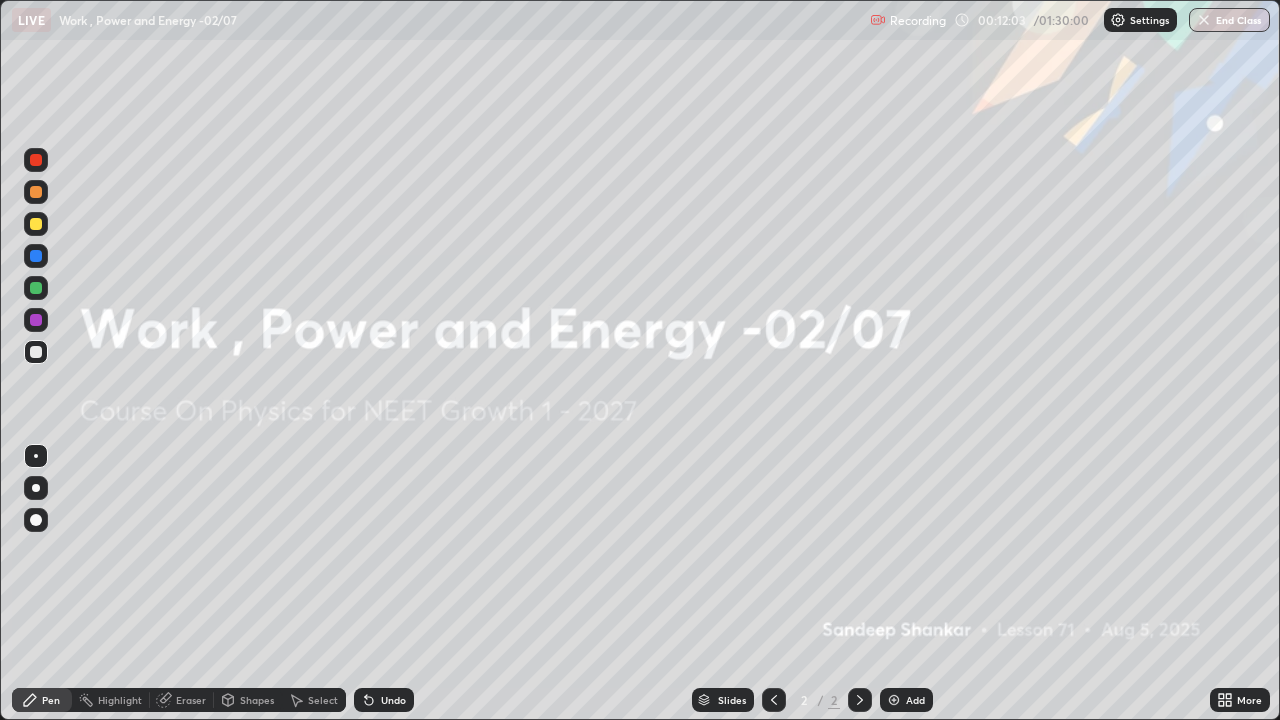 click on "Add" at bounding box center [915, 700] 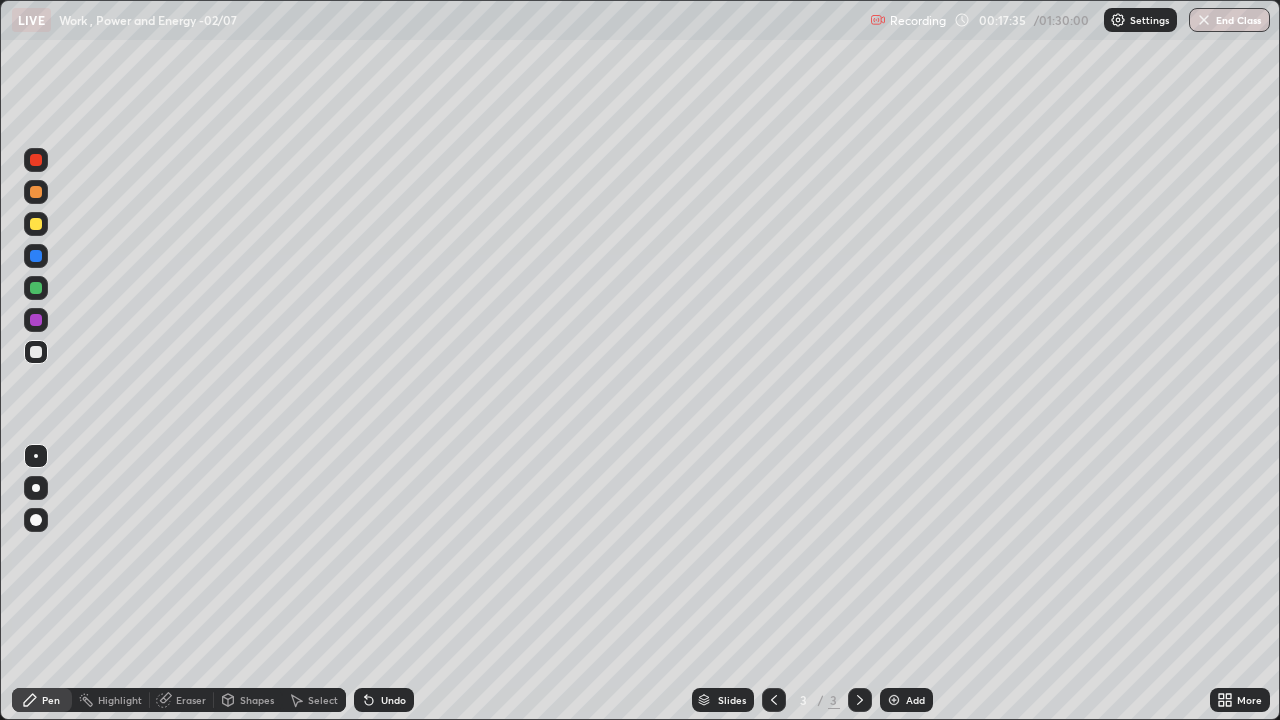 click at bounding box center (36, 224) 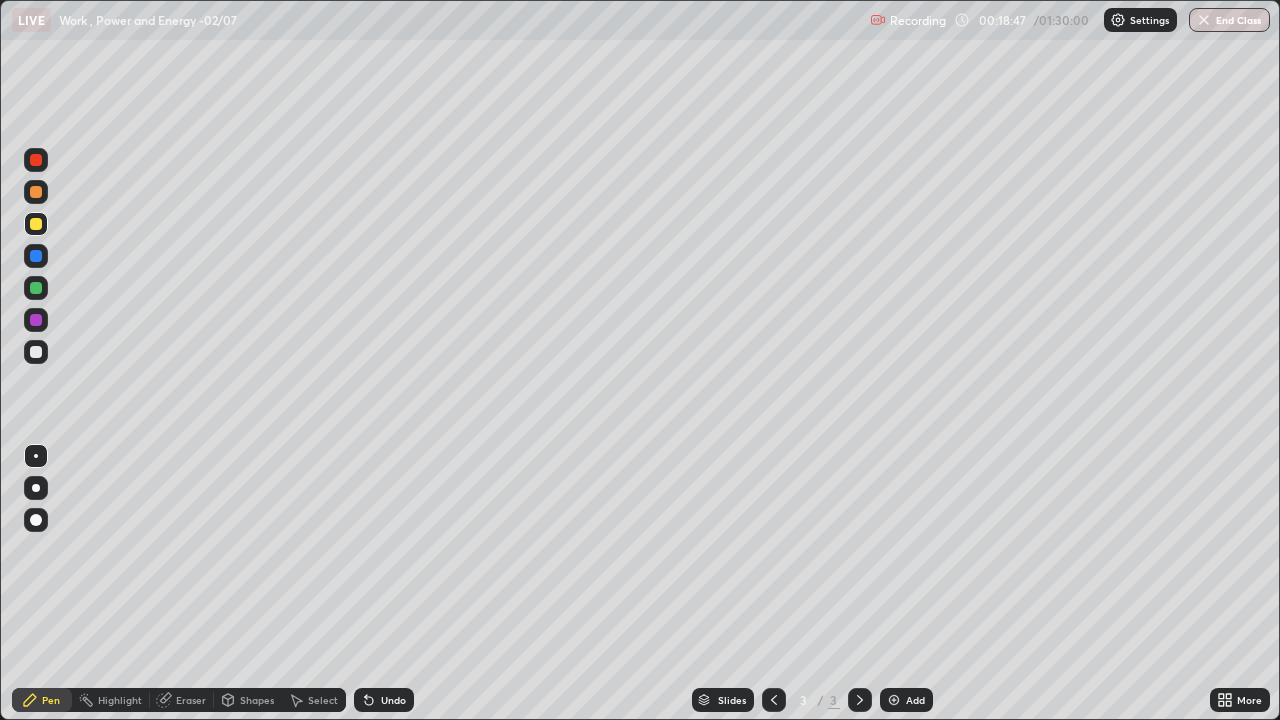 click at bounding box center [36, 224] 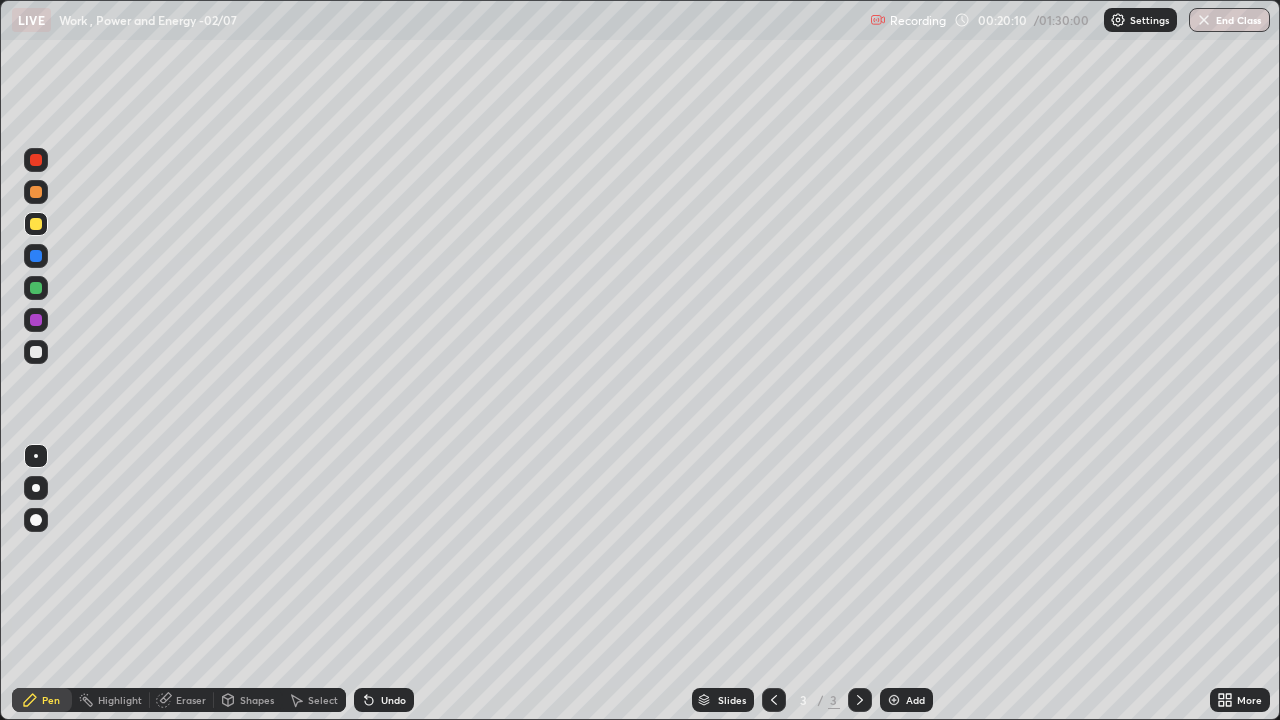 click at bounding box center [36, 256] 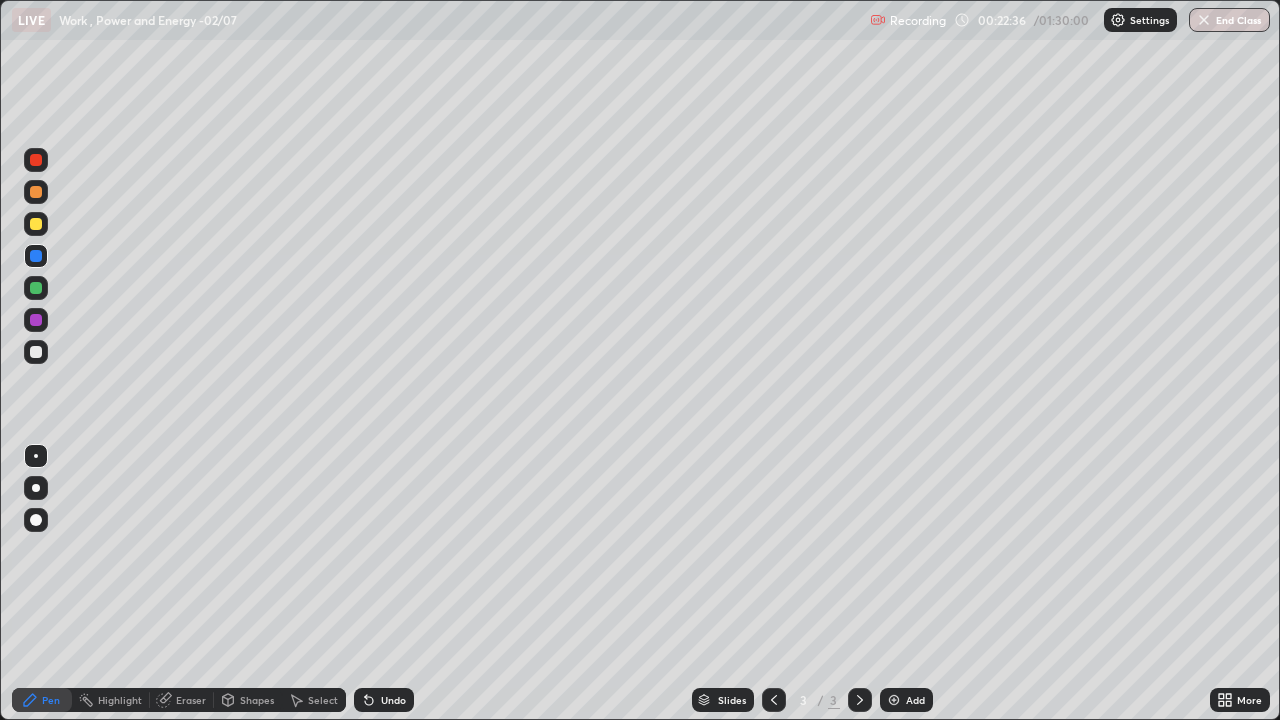 click on "Add" at bounding box center [915, 700] 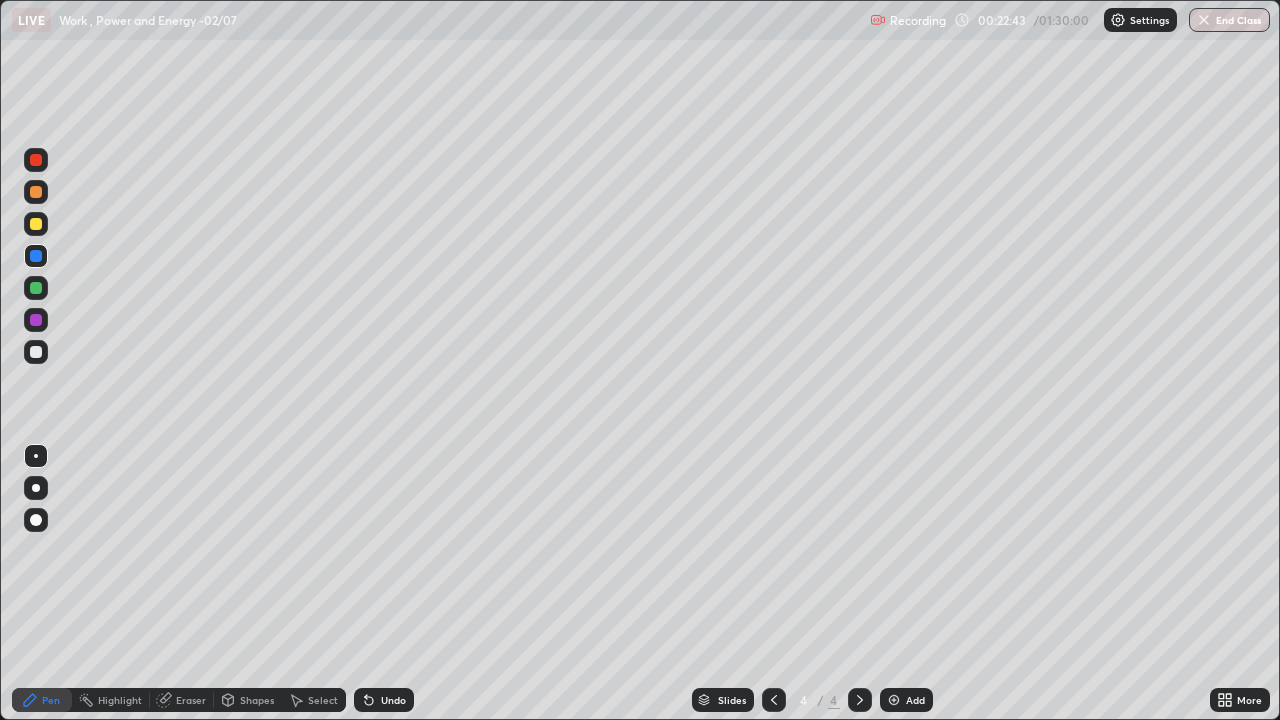 click at bounding box center [36, 224] 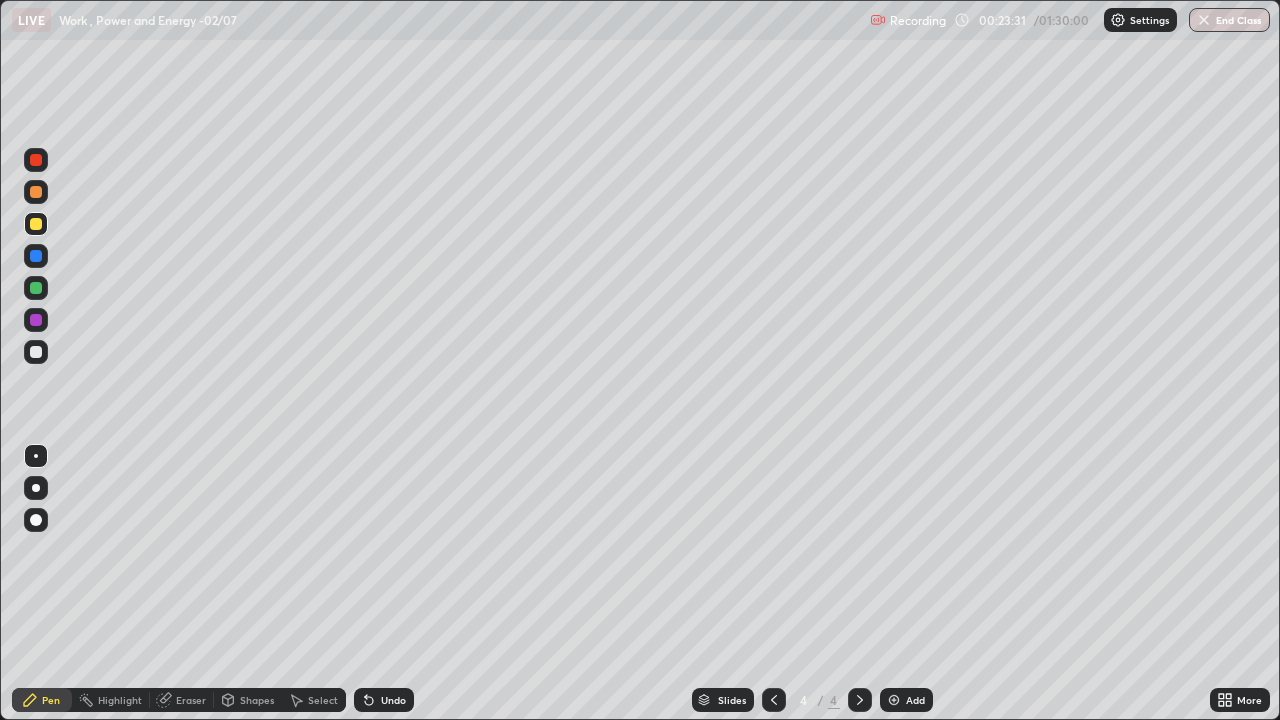 click on "Shapes" at bounding box center (257, 700) 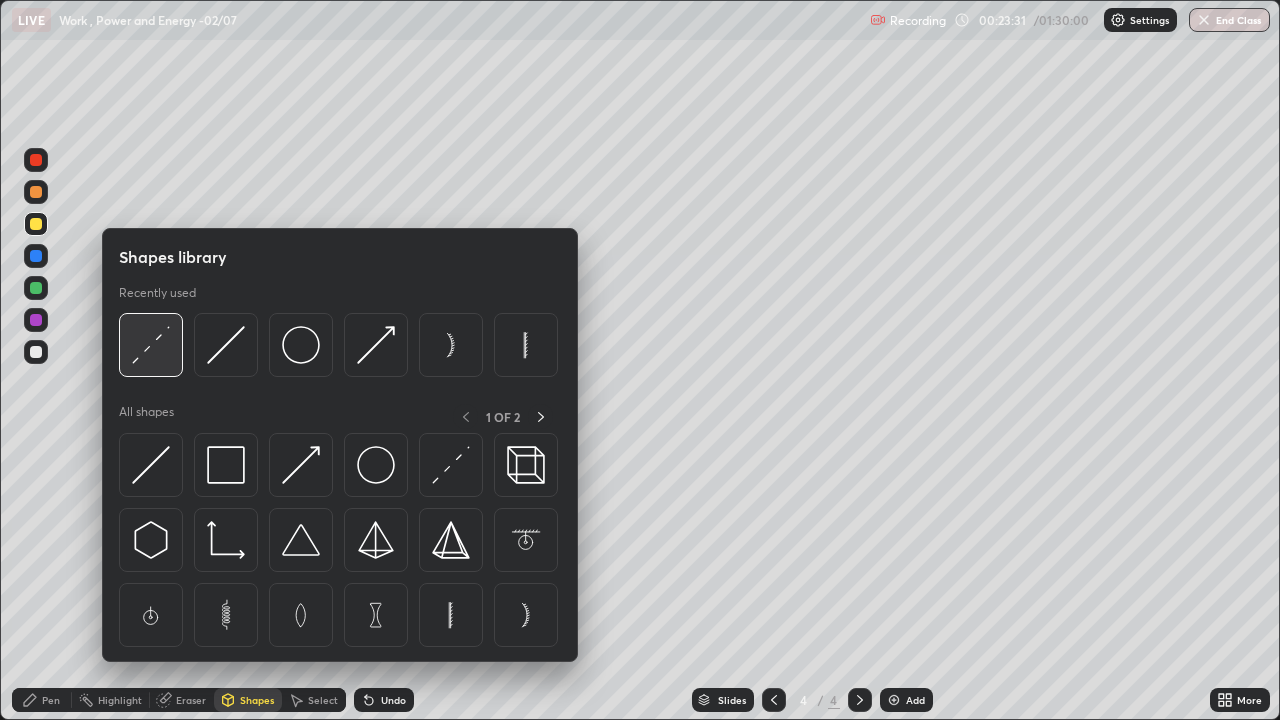 click at bounding box center [151, 345] 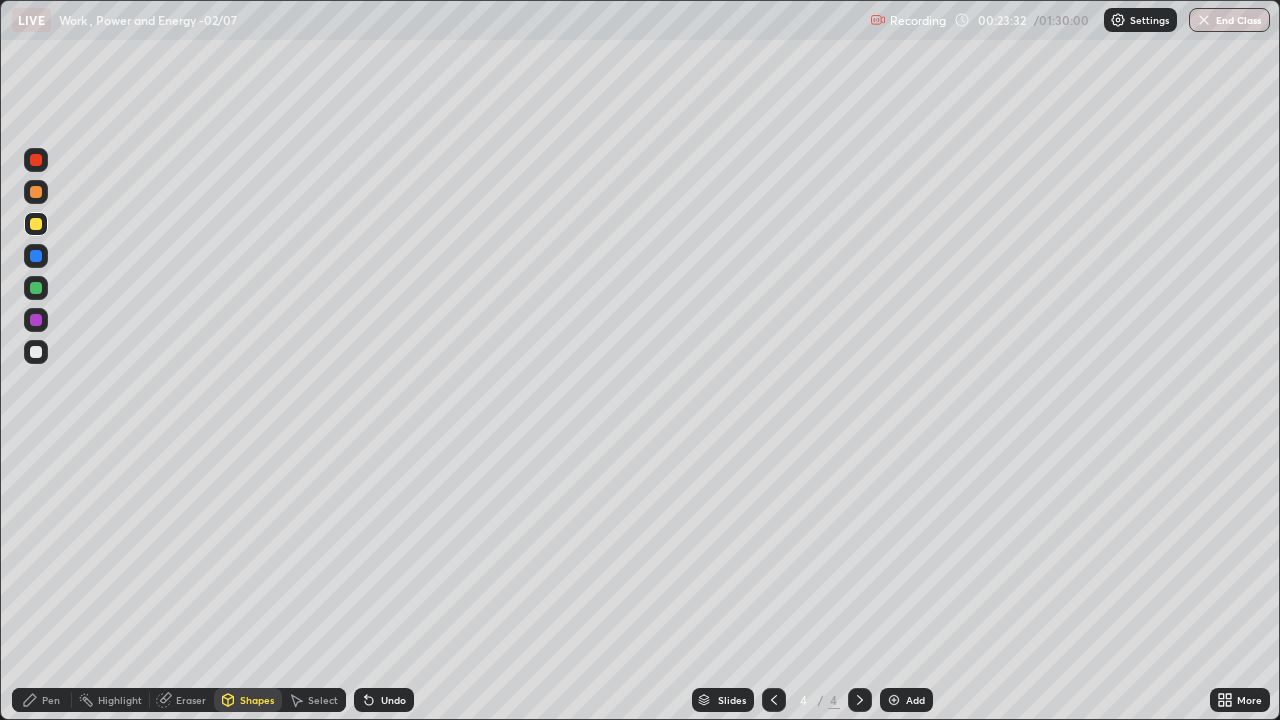 click at bounding box center (36, 256) 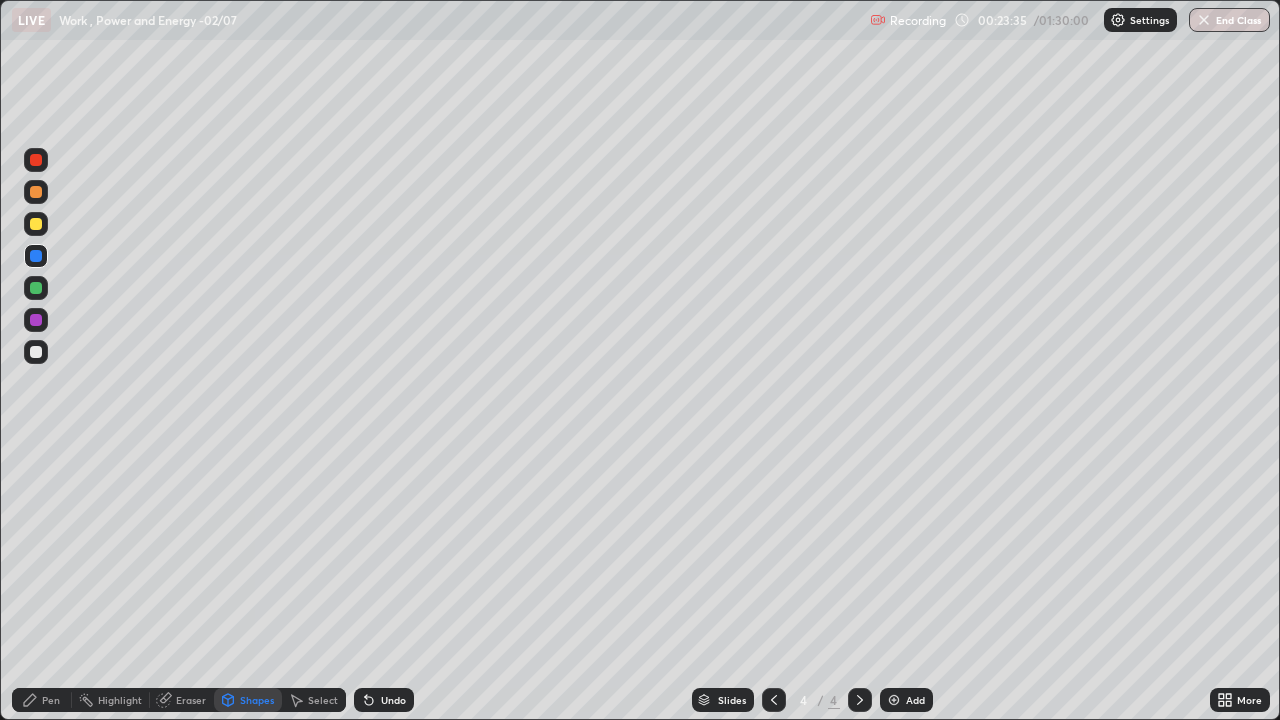 click on "Pen" at bounding box center (42, 700) 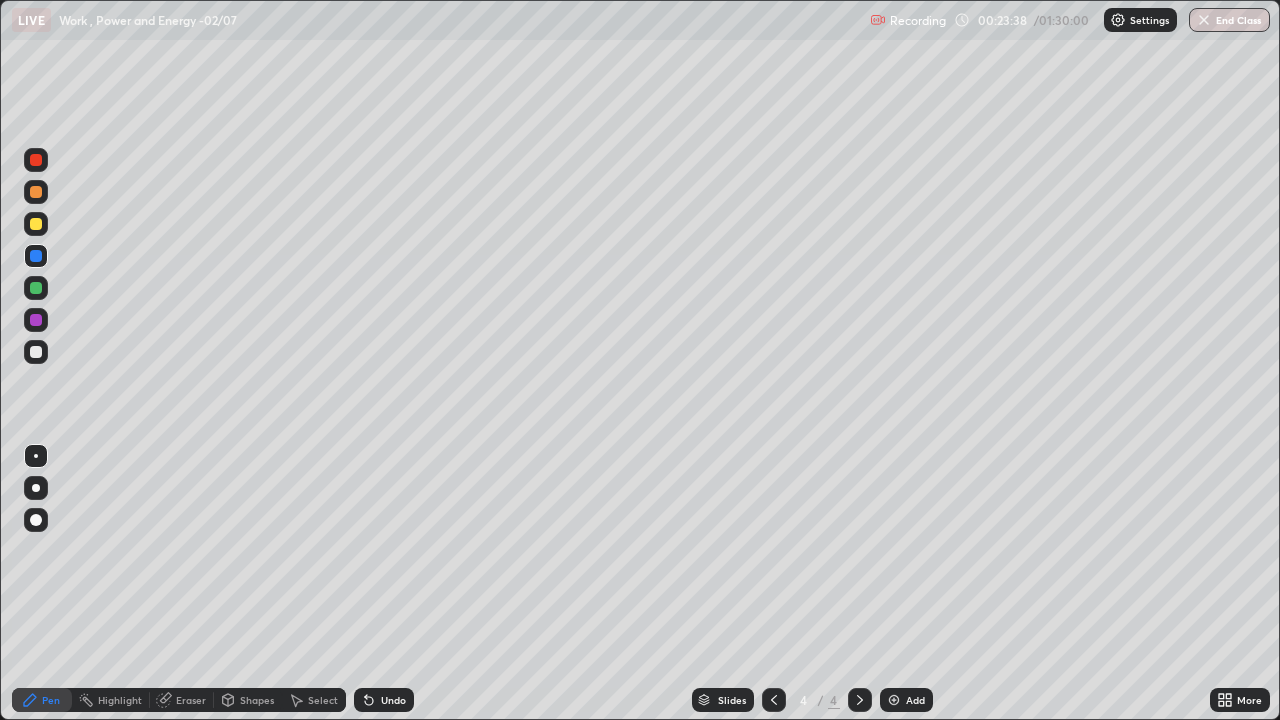 click at bounding box center [36, 224] 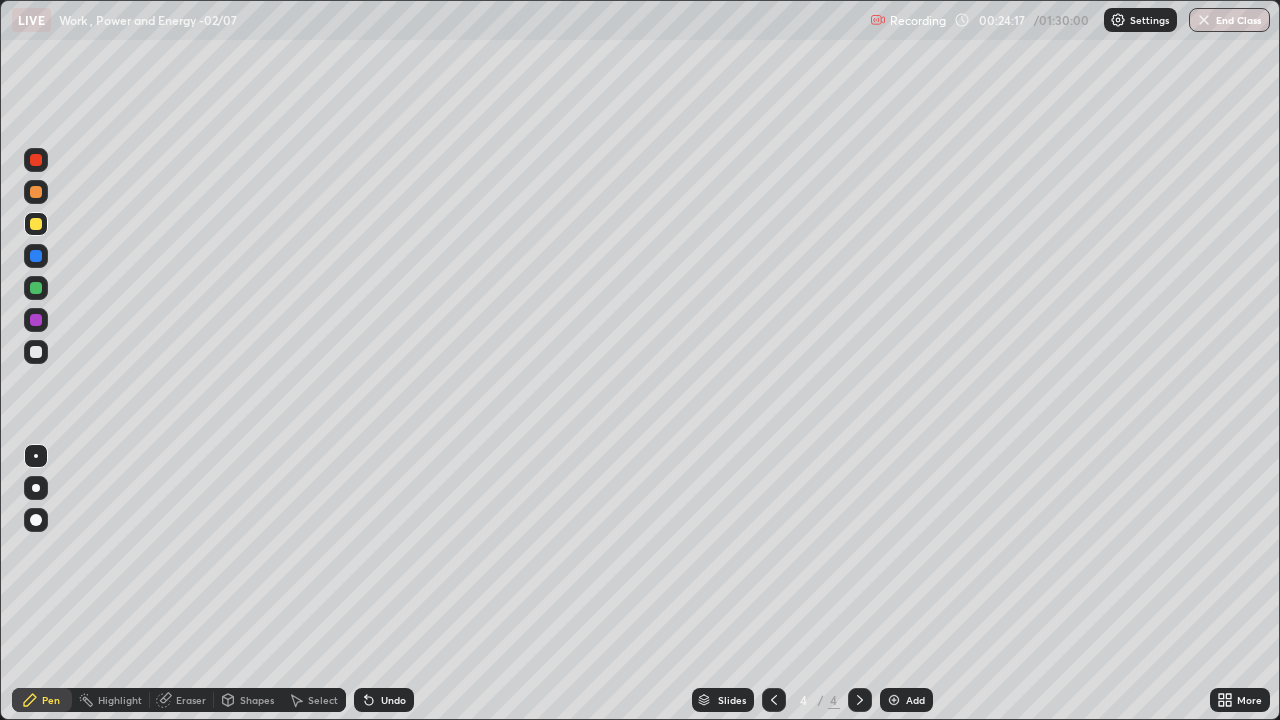 click at bounding box center (36, 352) 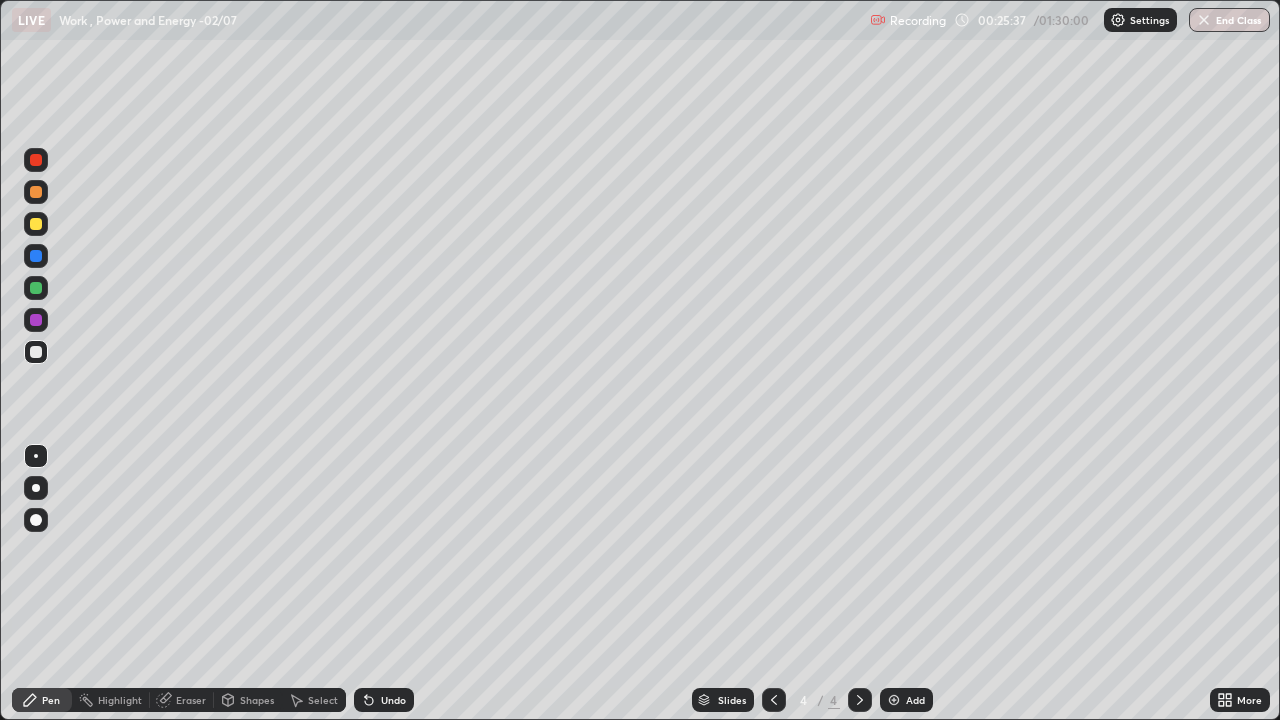 click on "Eraser" at bounding box center (182, 700) 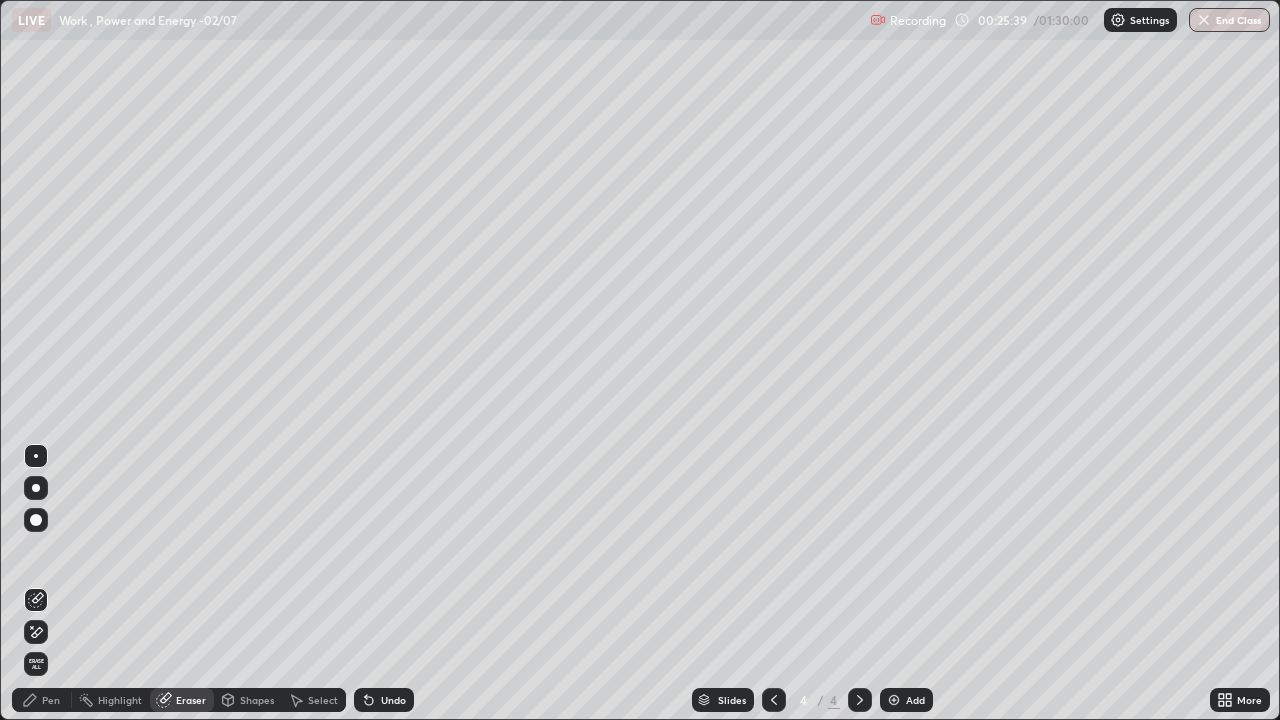 click on "Pen" at bounding box center (51, 700) 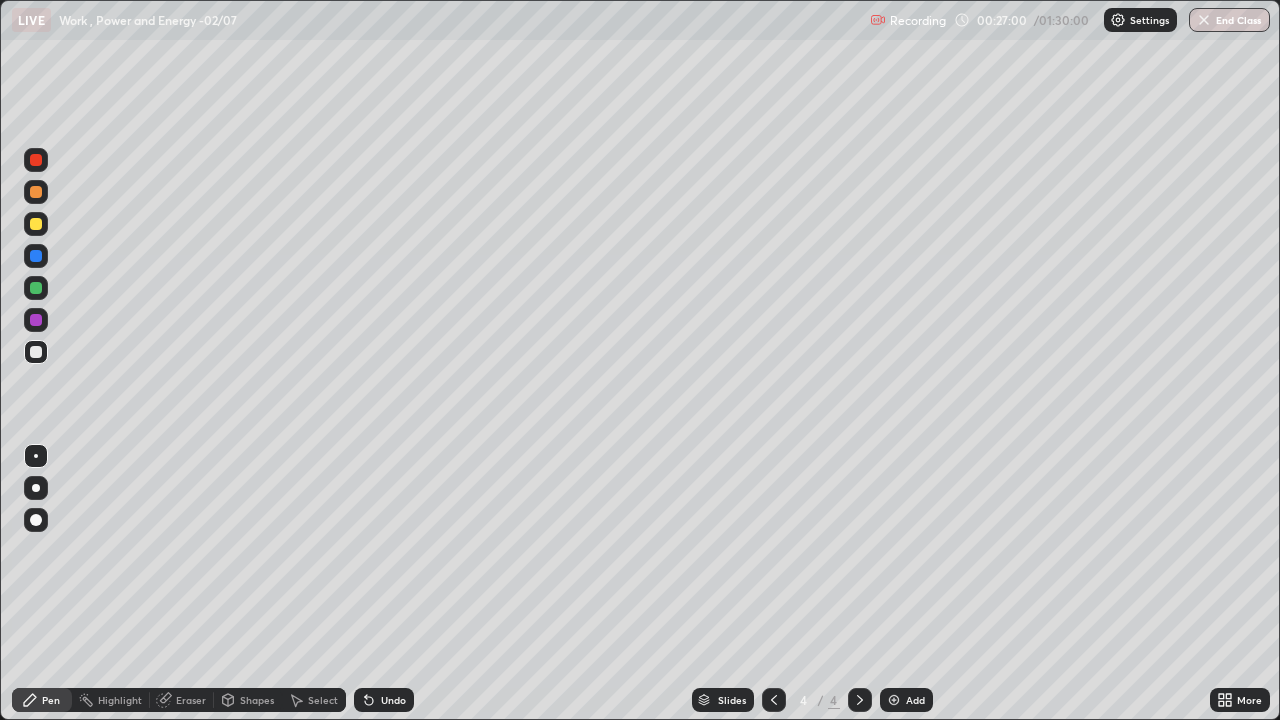 click at bounding box center [36, 224] 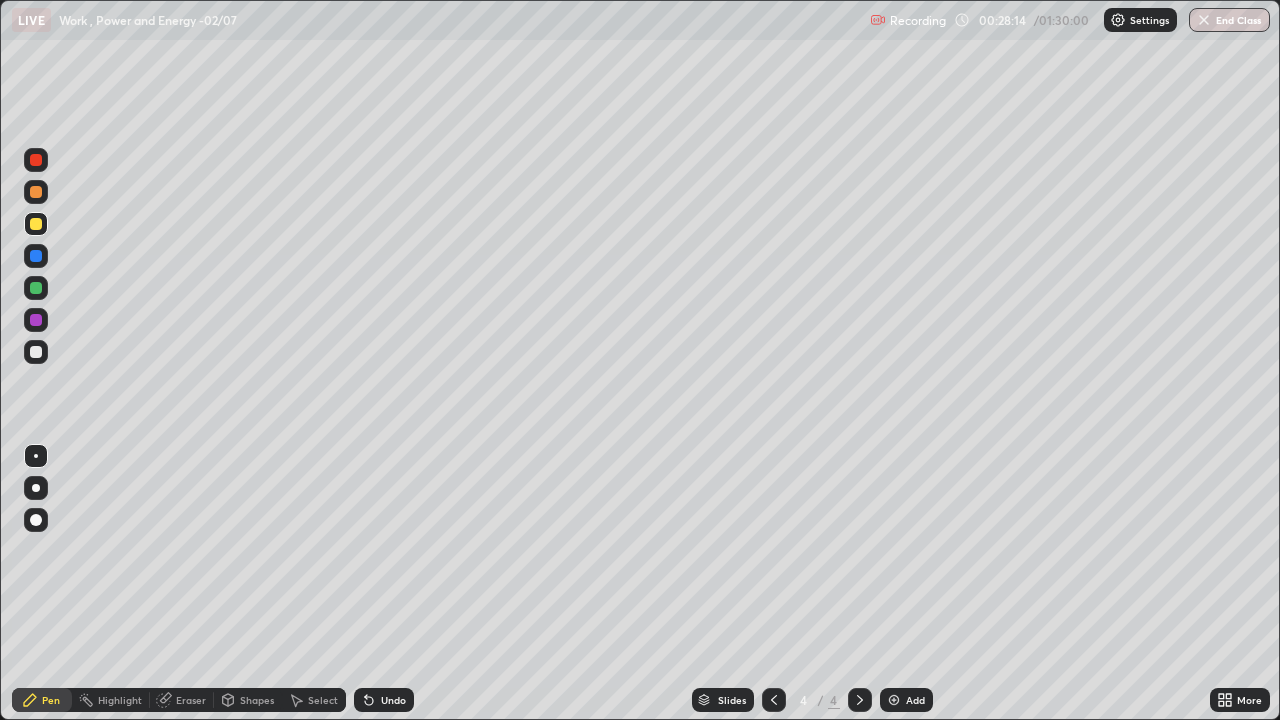 click at bounding box center [36, 352] 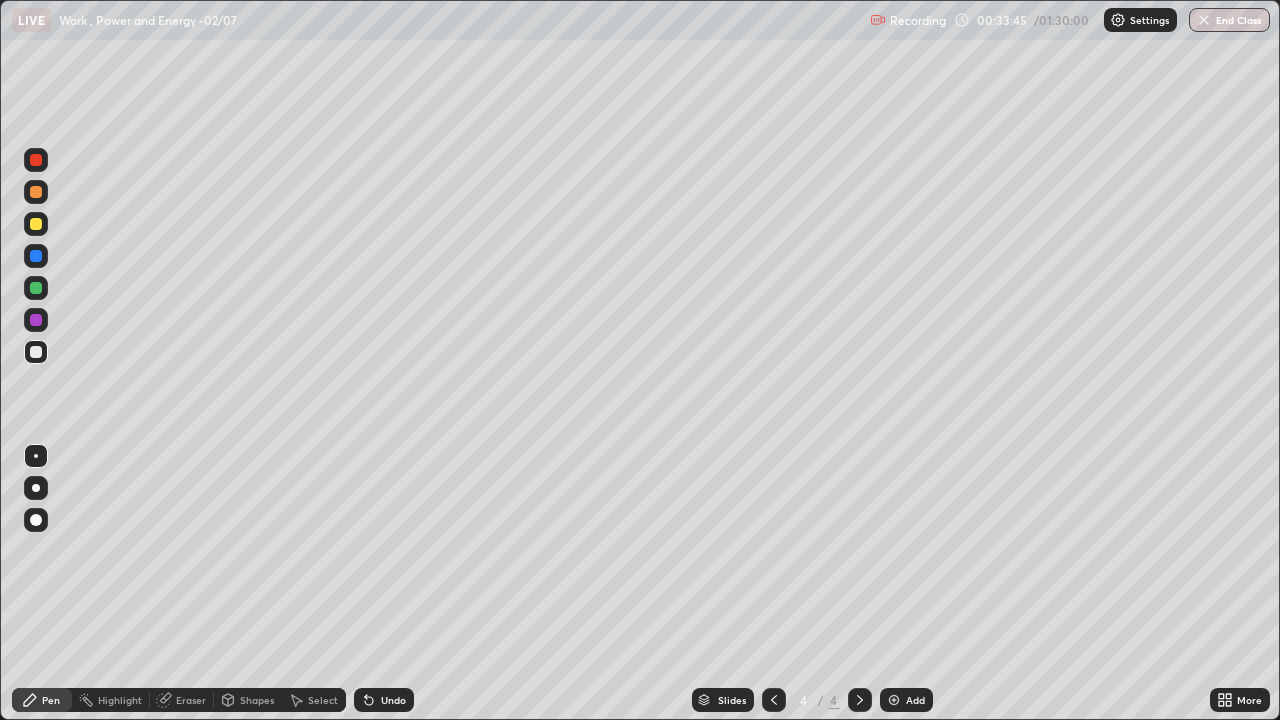 click on "Add" at bounding box center [906, 700] 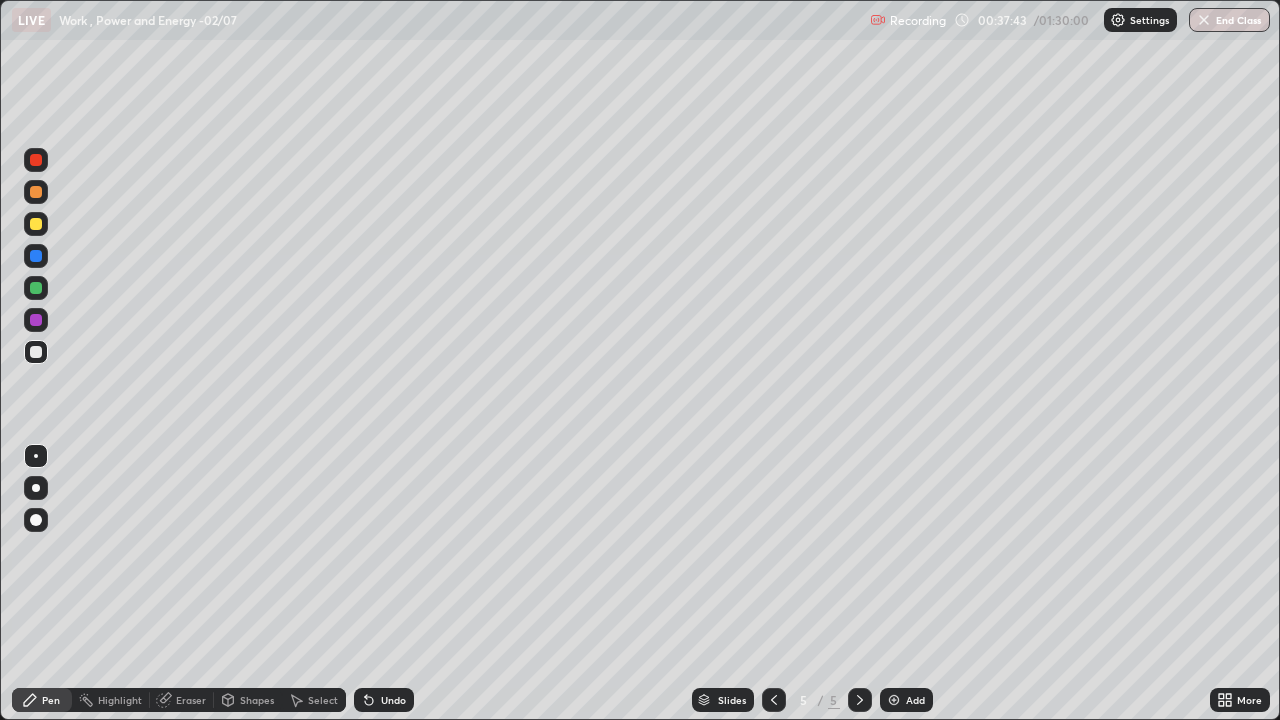 click at bounding box center (36, 224) 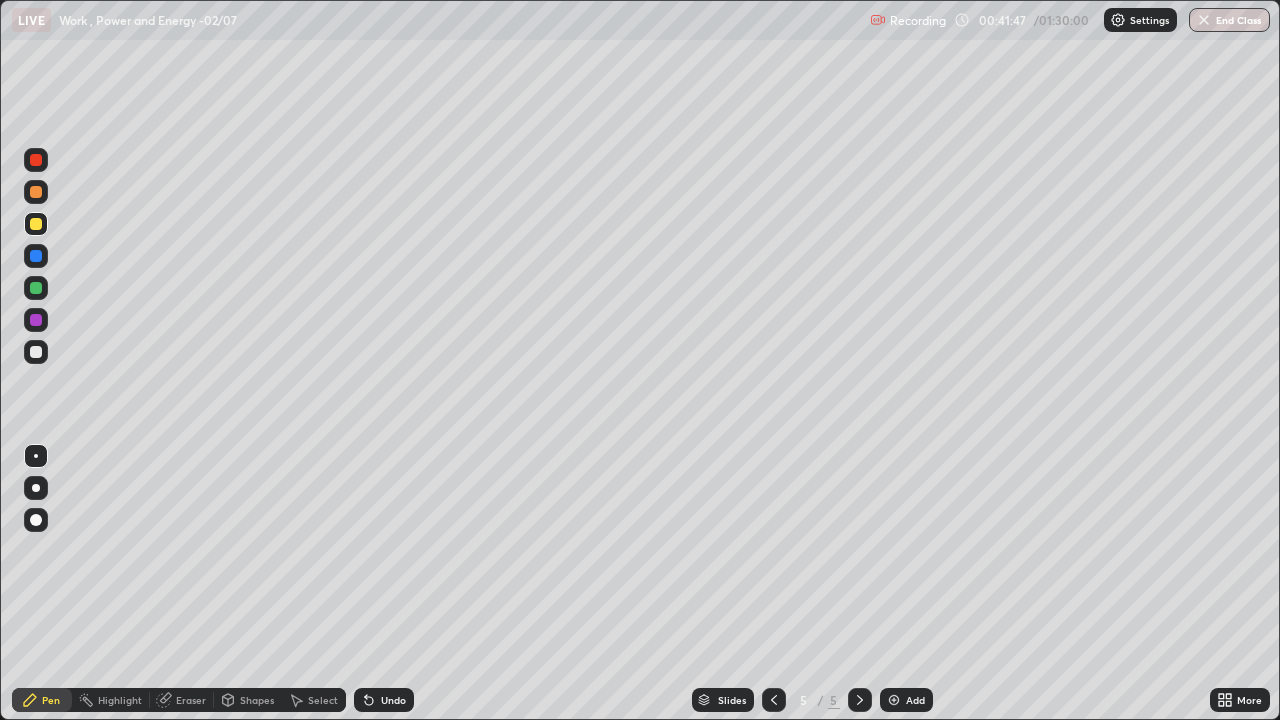 click at bounding box center [36, 352] 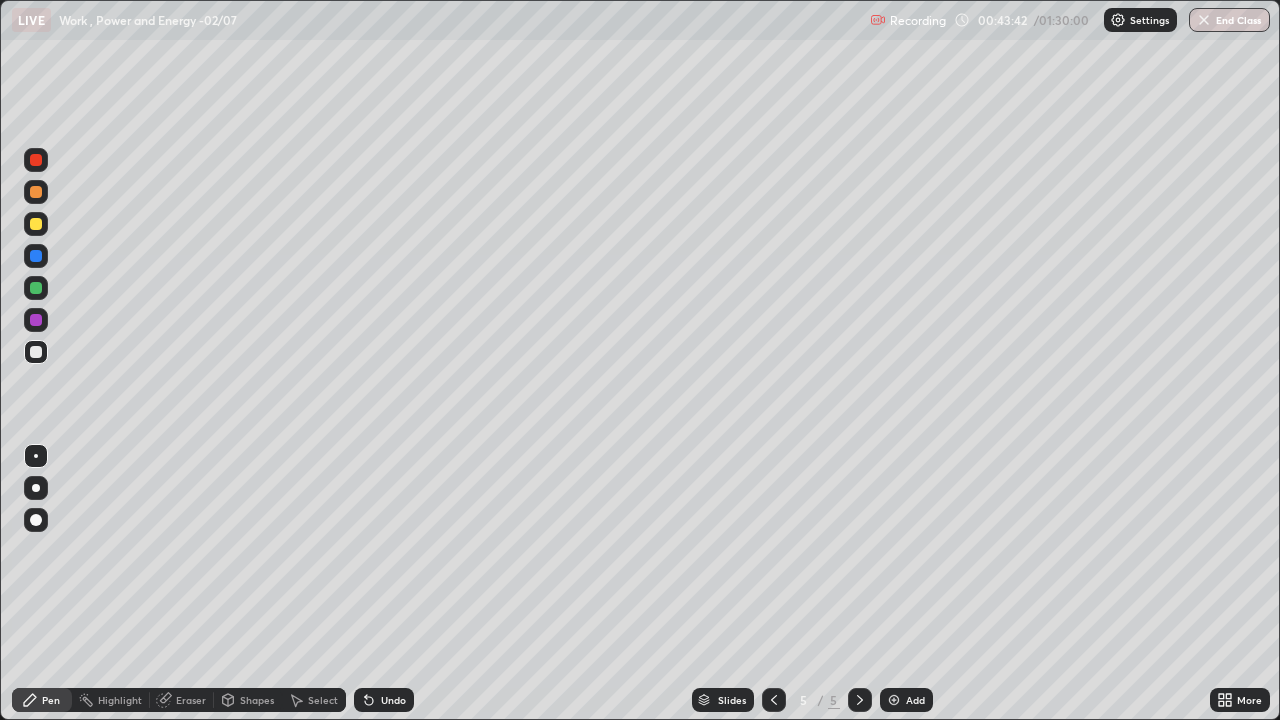 click at bounding box center [36, 224] 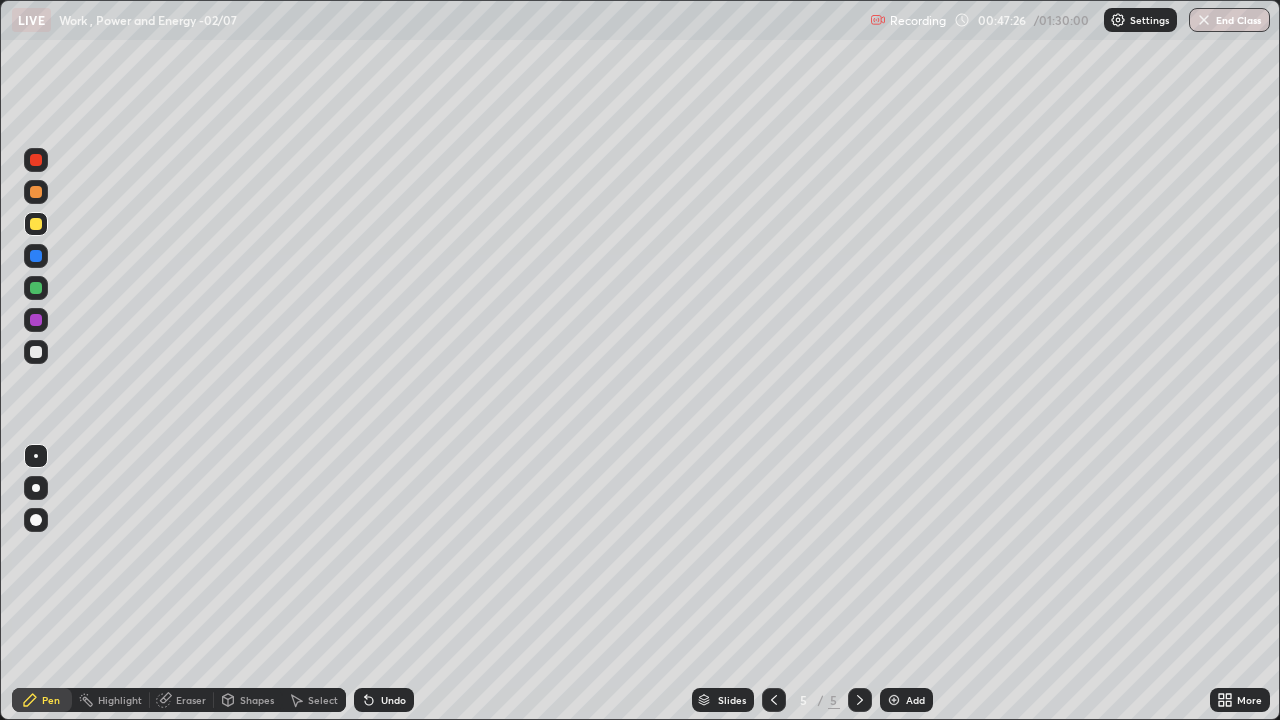 click on "Add" at bounding box center [915, 700] 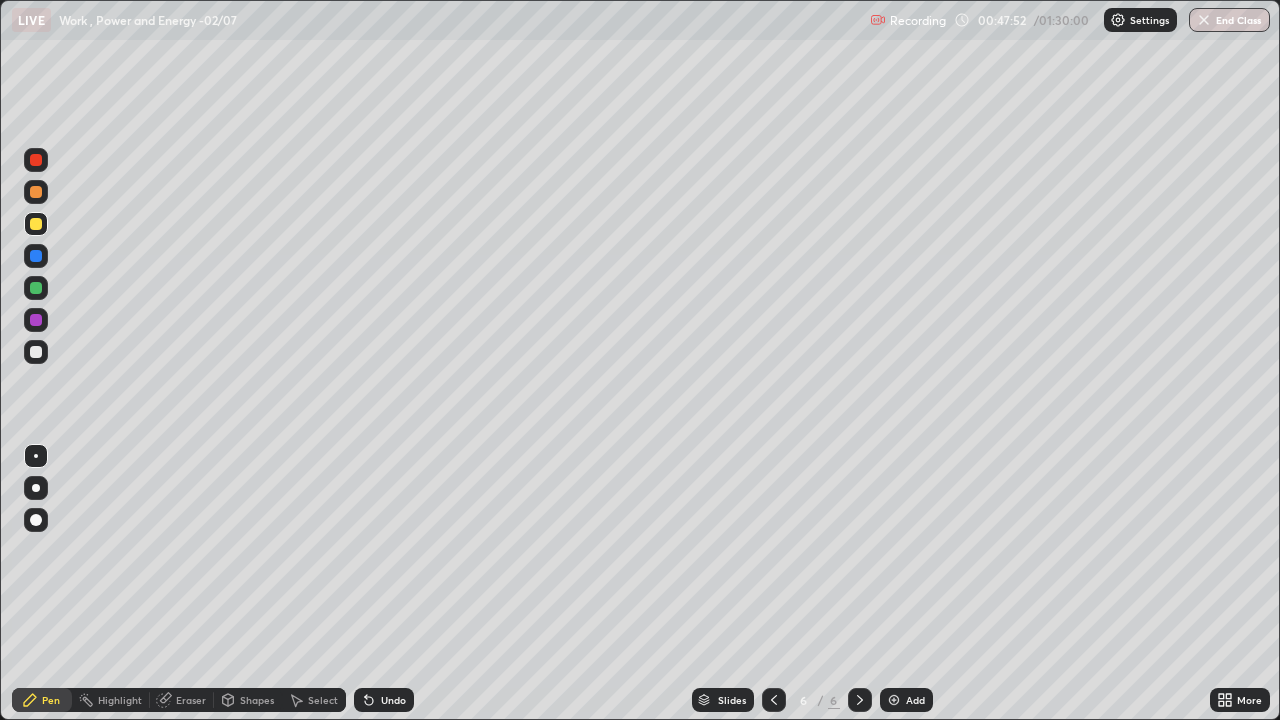 click at bounding box center [36, 352] 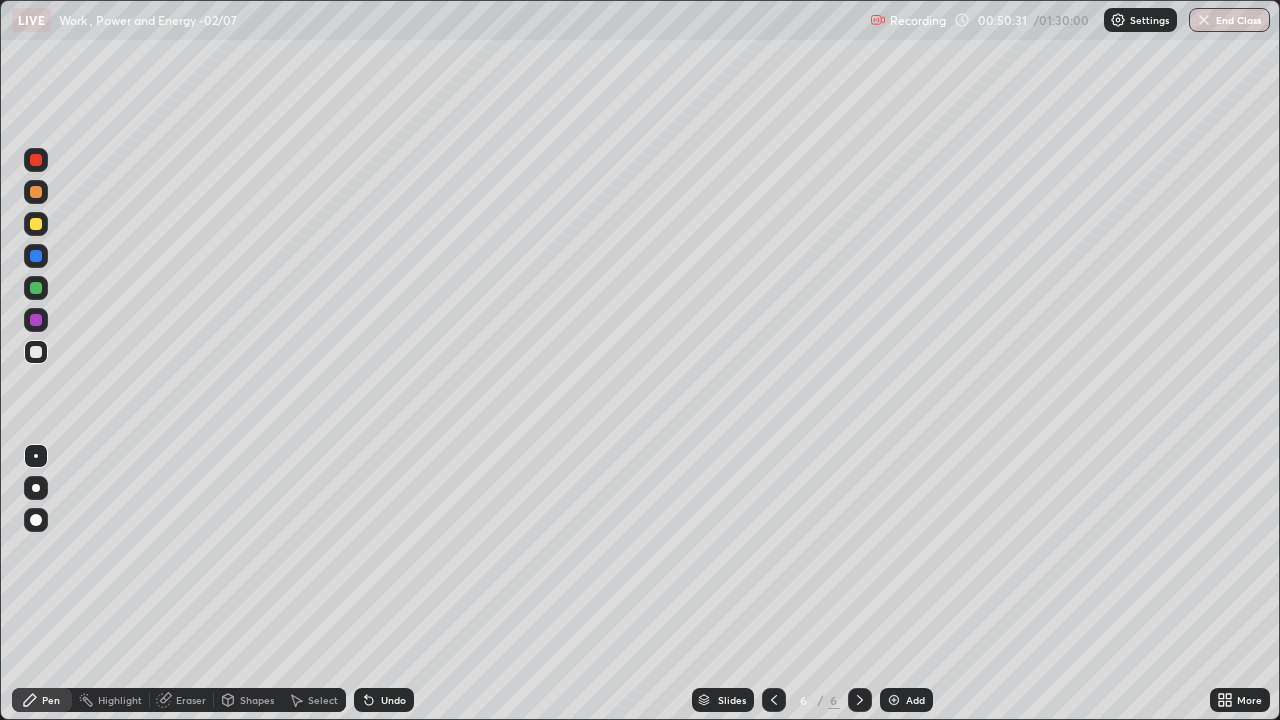 click 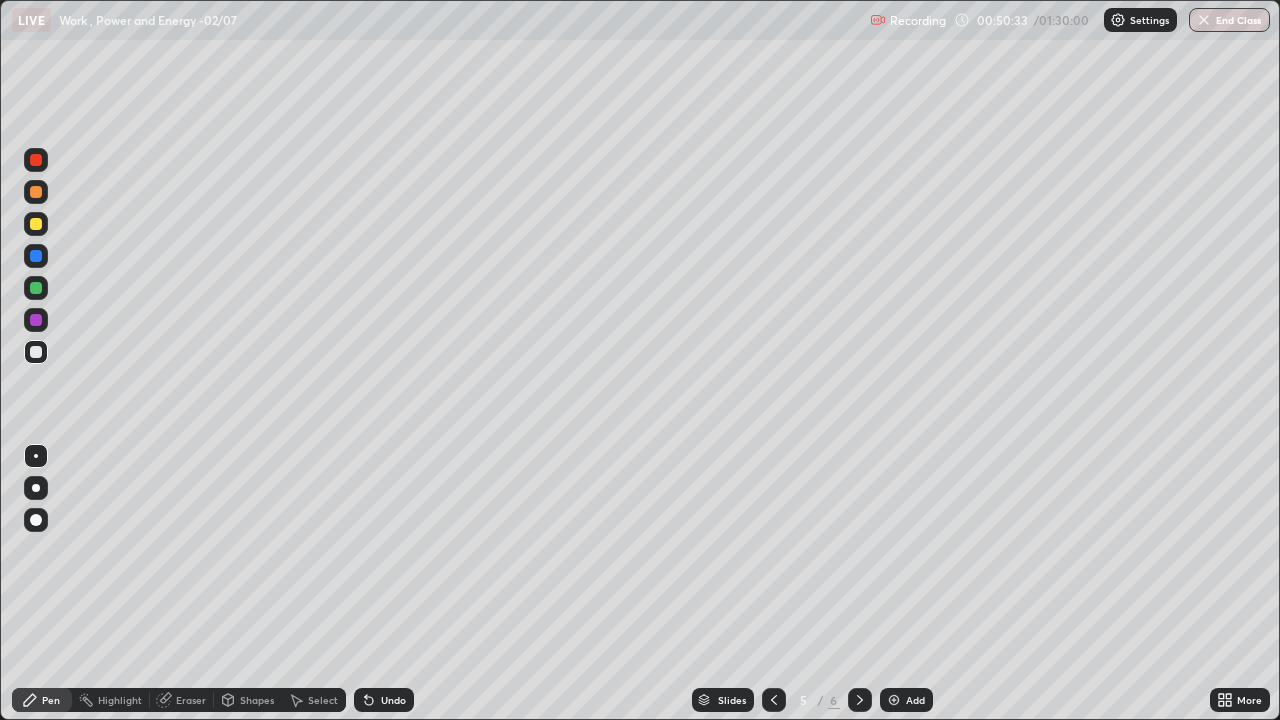 click 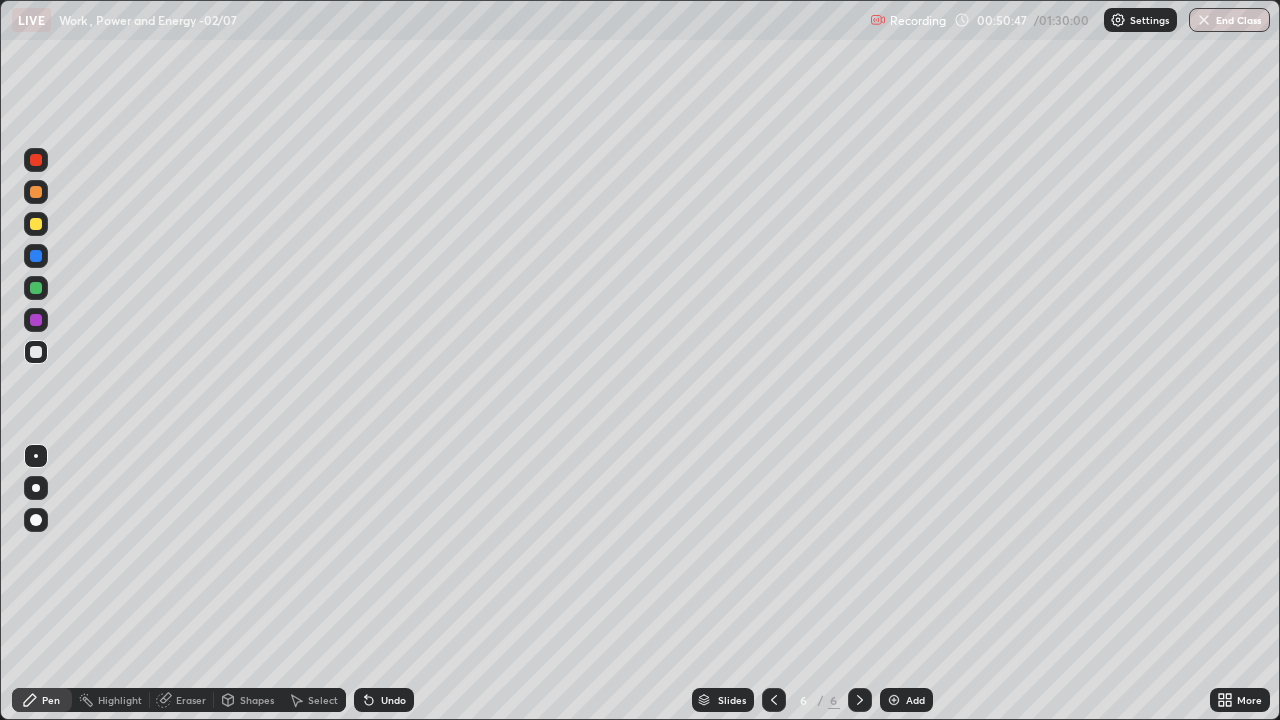 click at bounding box center [36, 224] 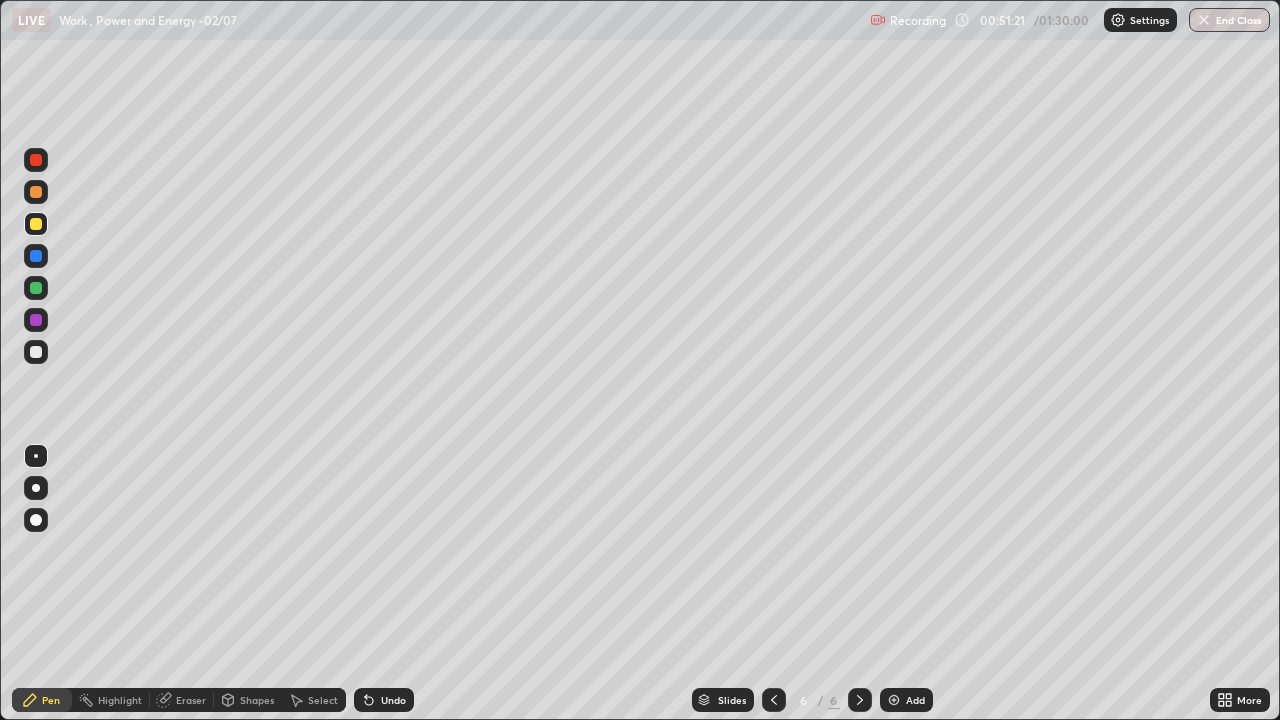 click on "LIVE Work , Power and Energy -02/07" at bounding box center [437, 20] 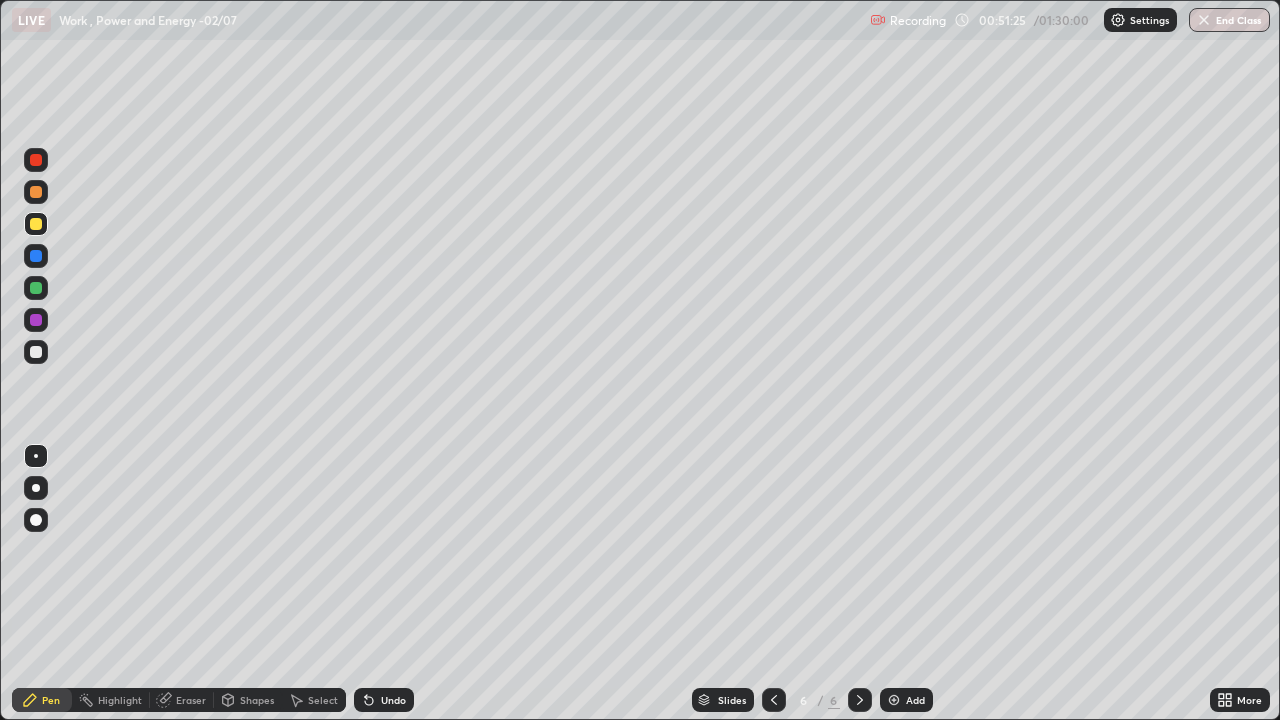 click at bounding box center (36, 256) 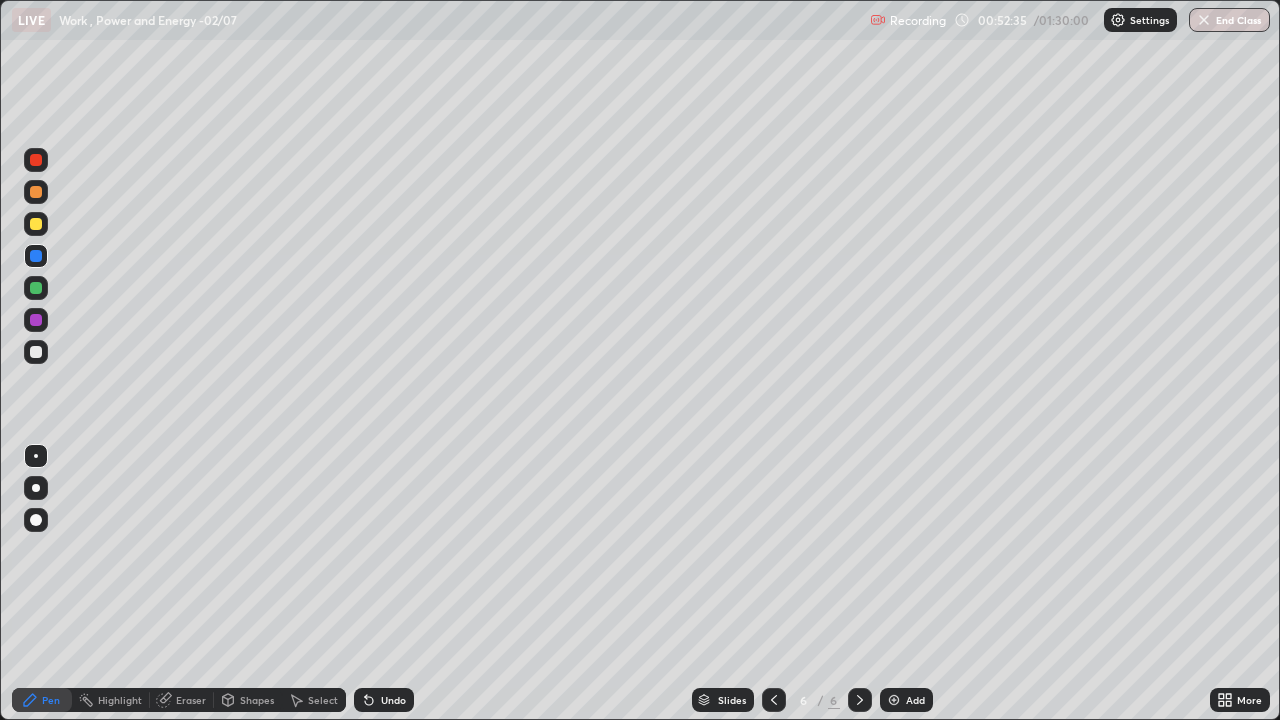click at bounding box center (36, 352) 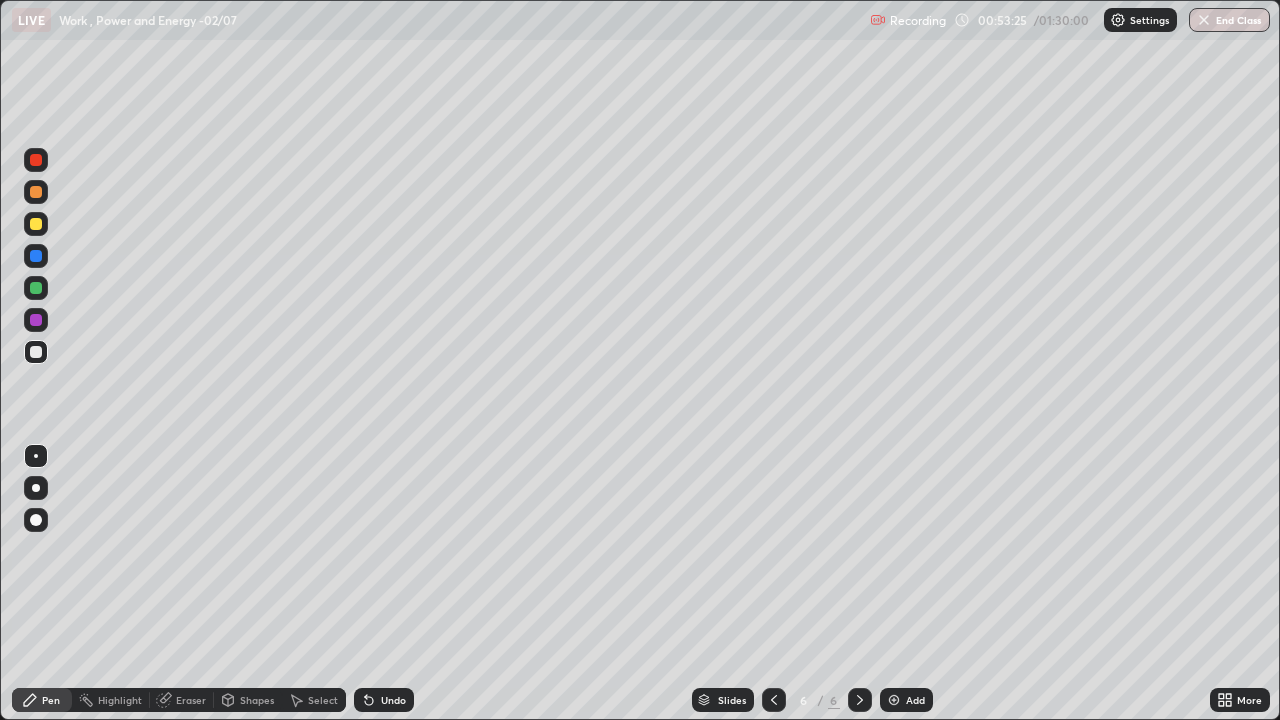 click on "Eraser" at bounding box center [191, 700] 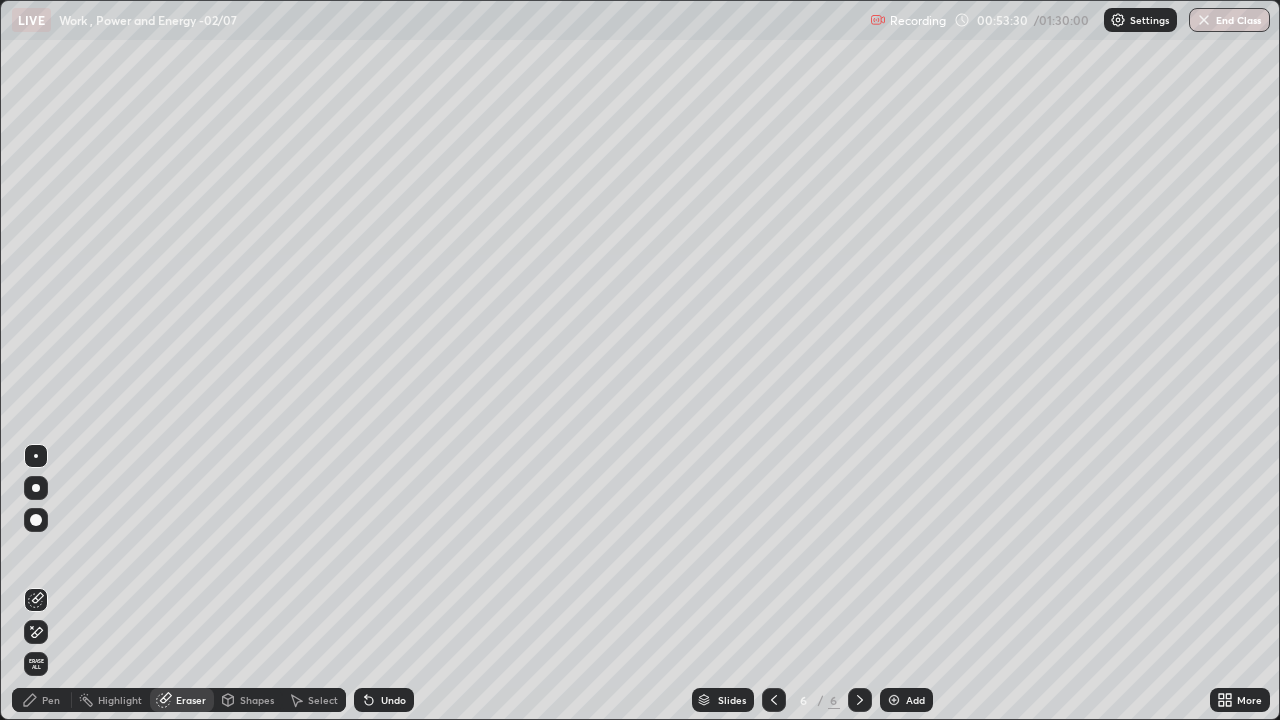click on "Pen" at bounding box center (51, 700) 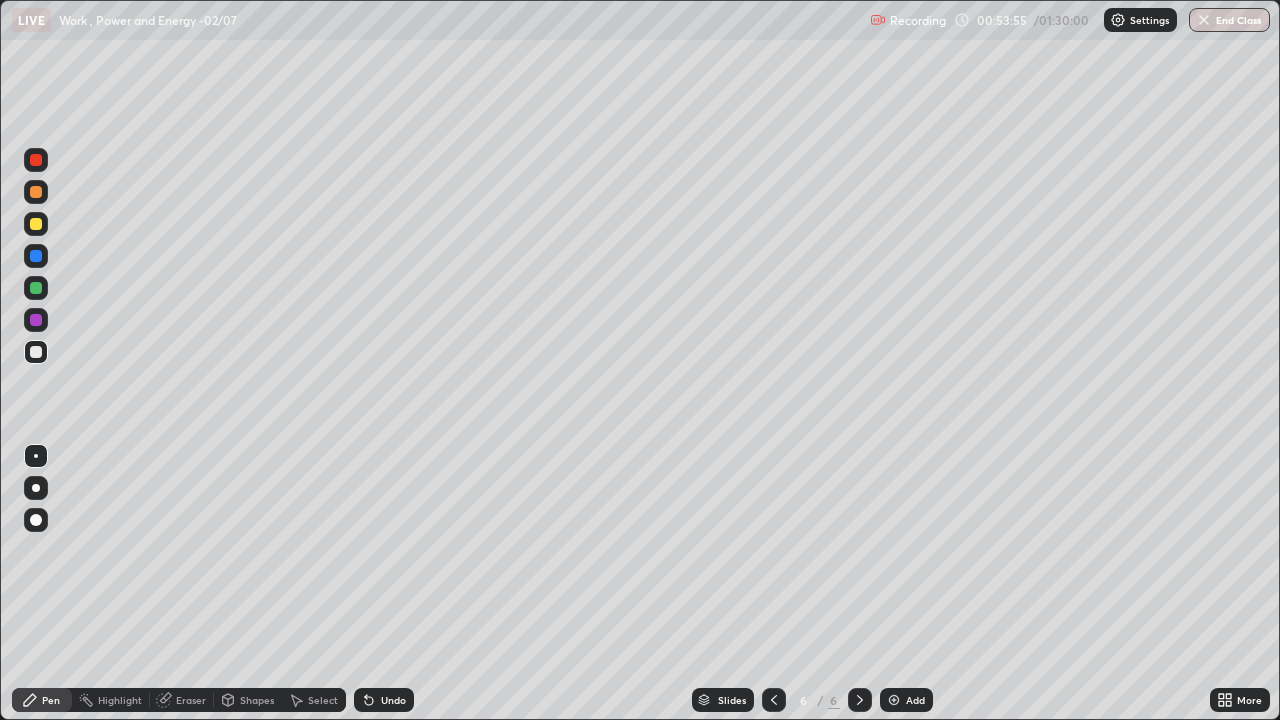 click at bounding box center (36, 256) 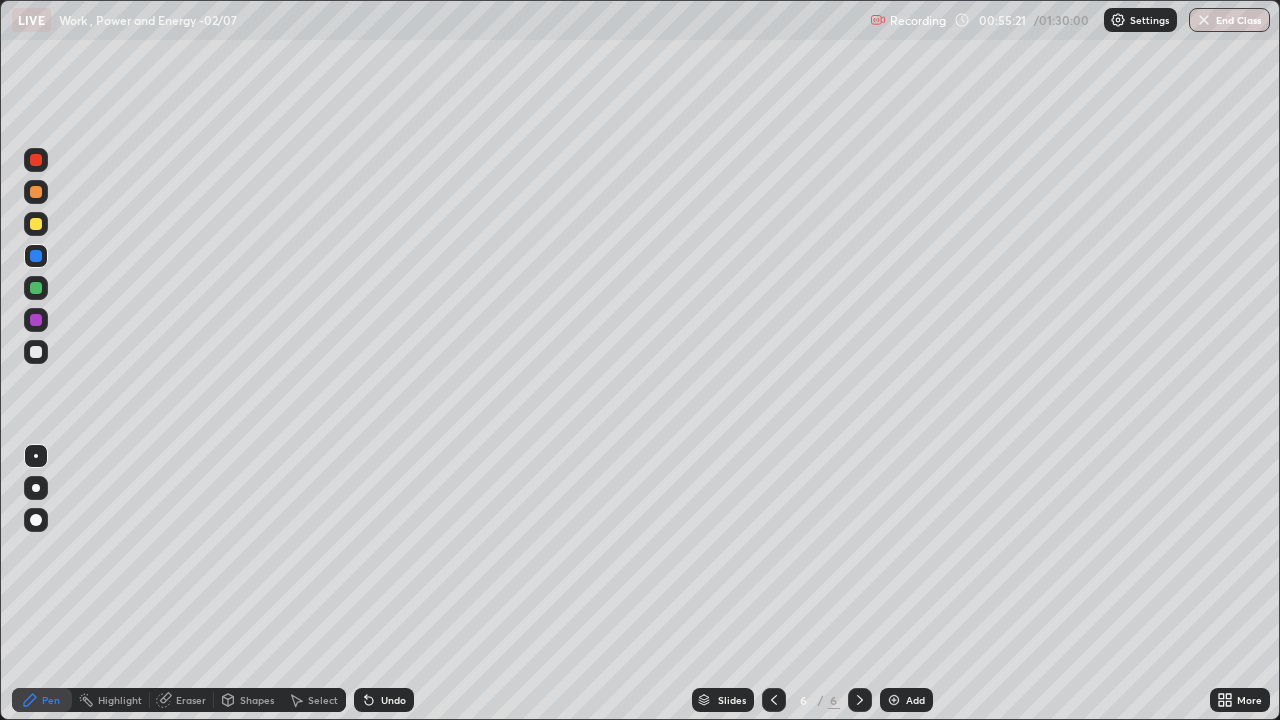 click at bounding box center [36, 352] 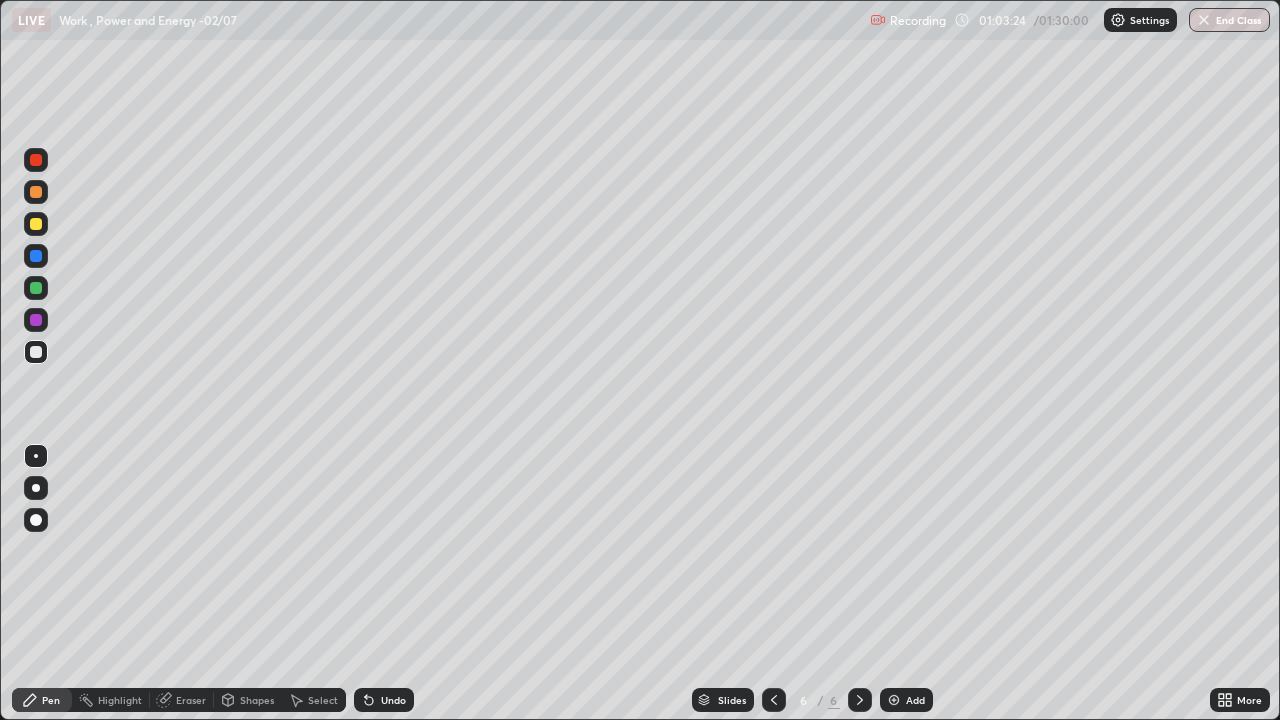 click on "Add" at bounding box center [915, 700] 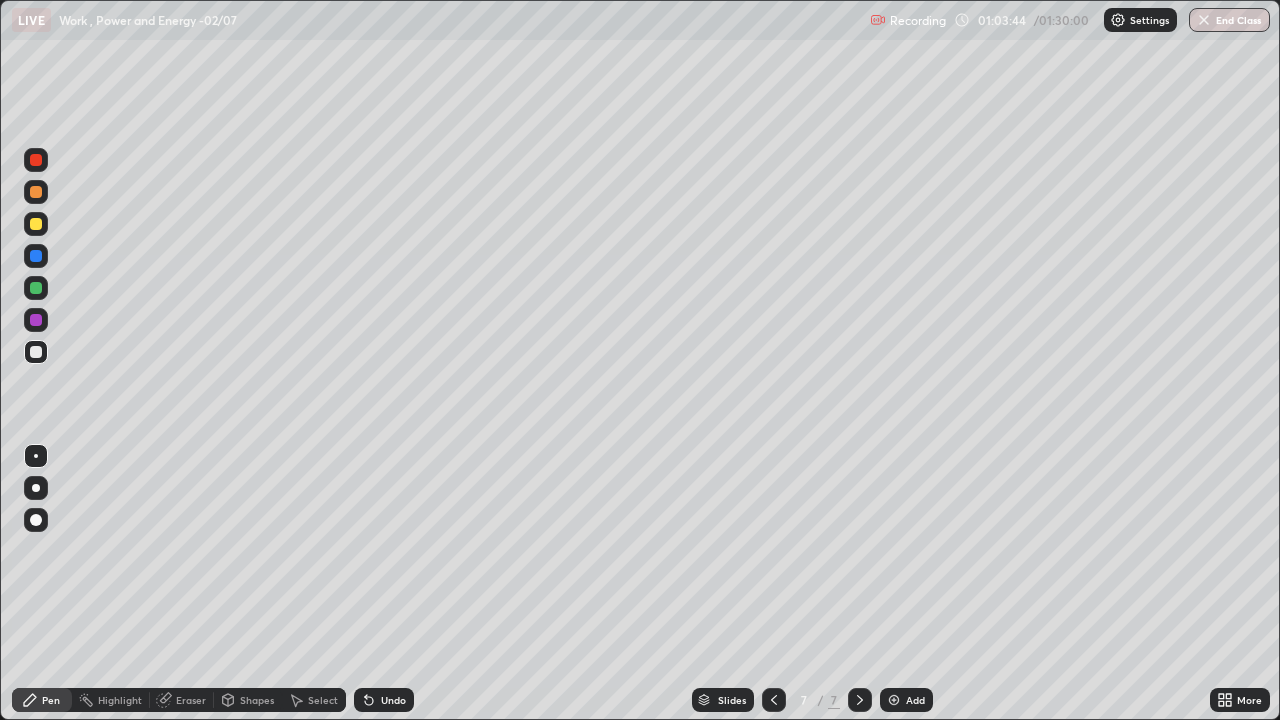 click at bounding box center [36, 224] 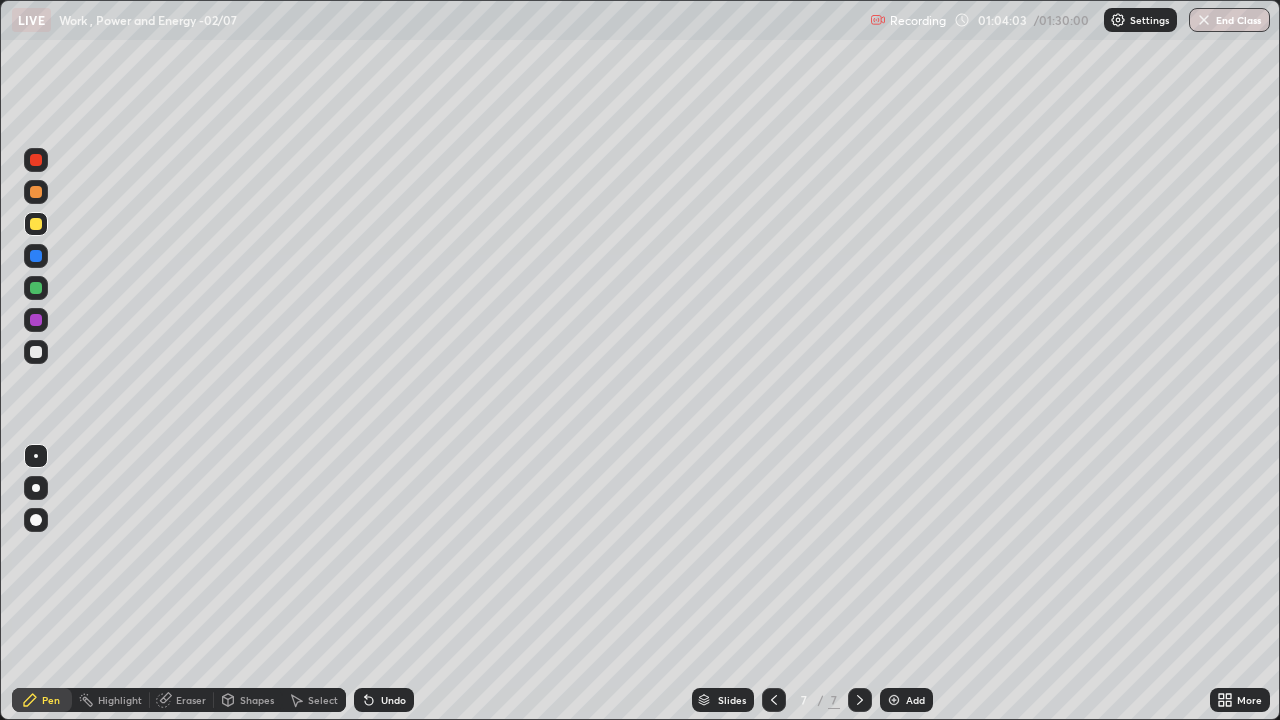 click on "Eraser" at bounding box center (191, 700) 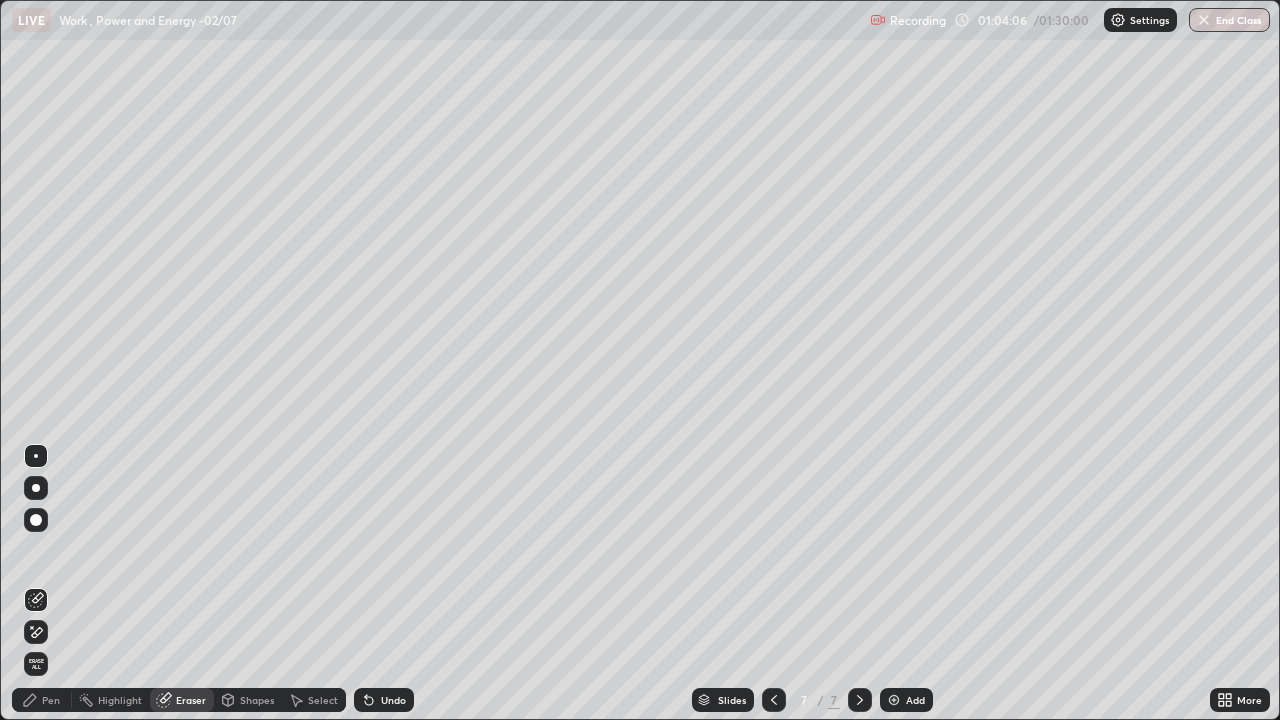 click on "Pen" at bounding box center [42, 700] 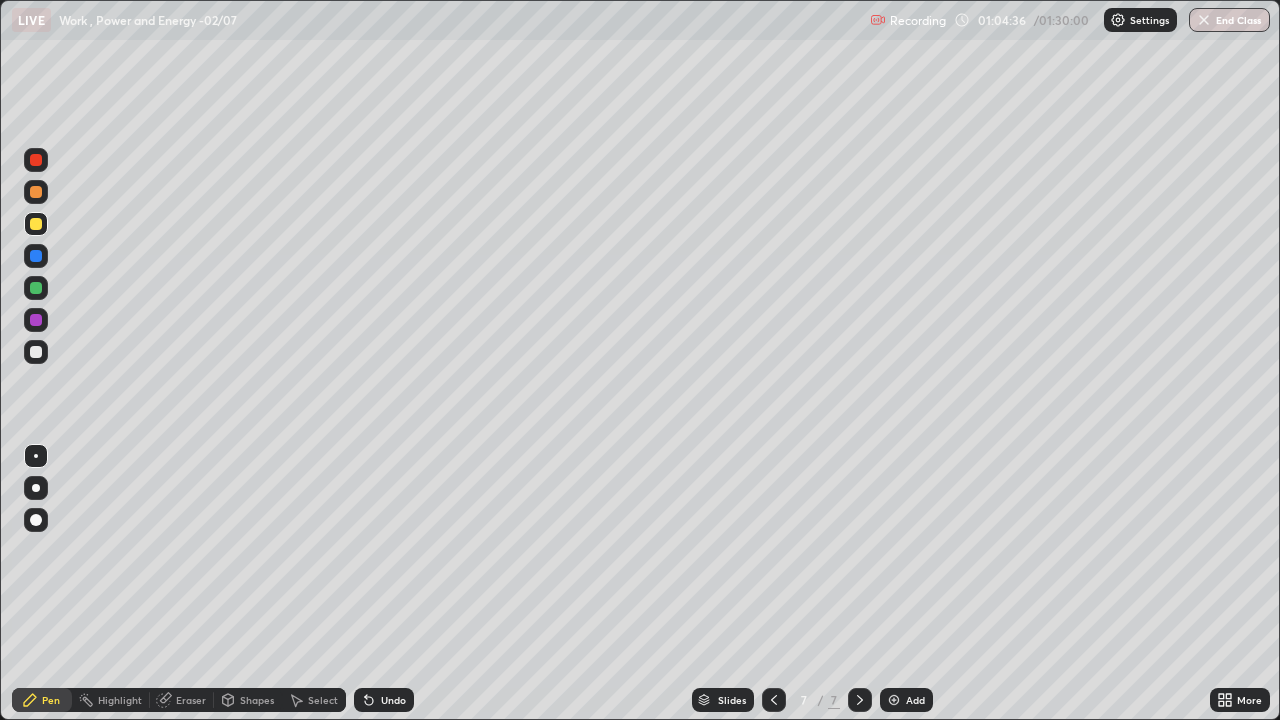 click on "Eraser" at bounding box center [182, 700] 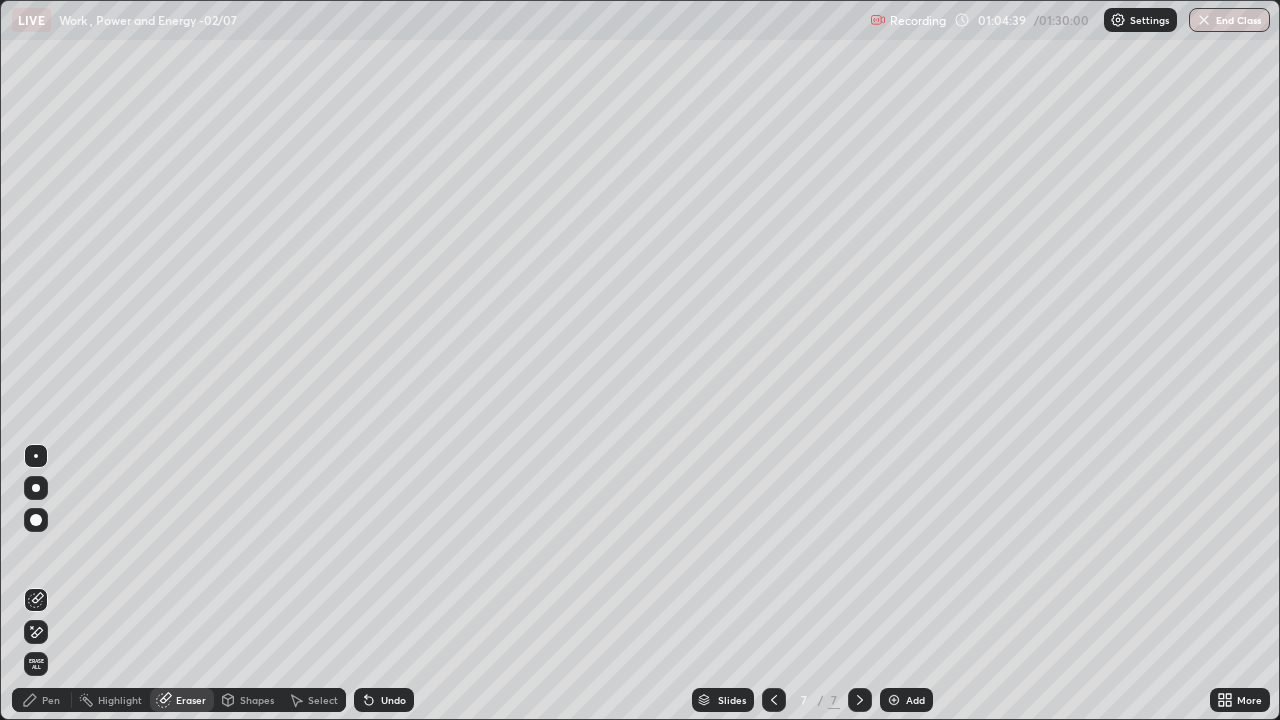 click on "Pen" at bounding box center [51, 700] 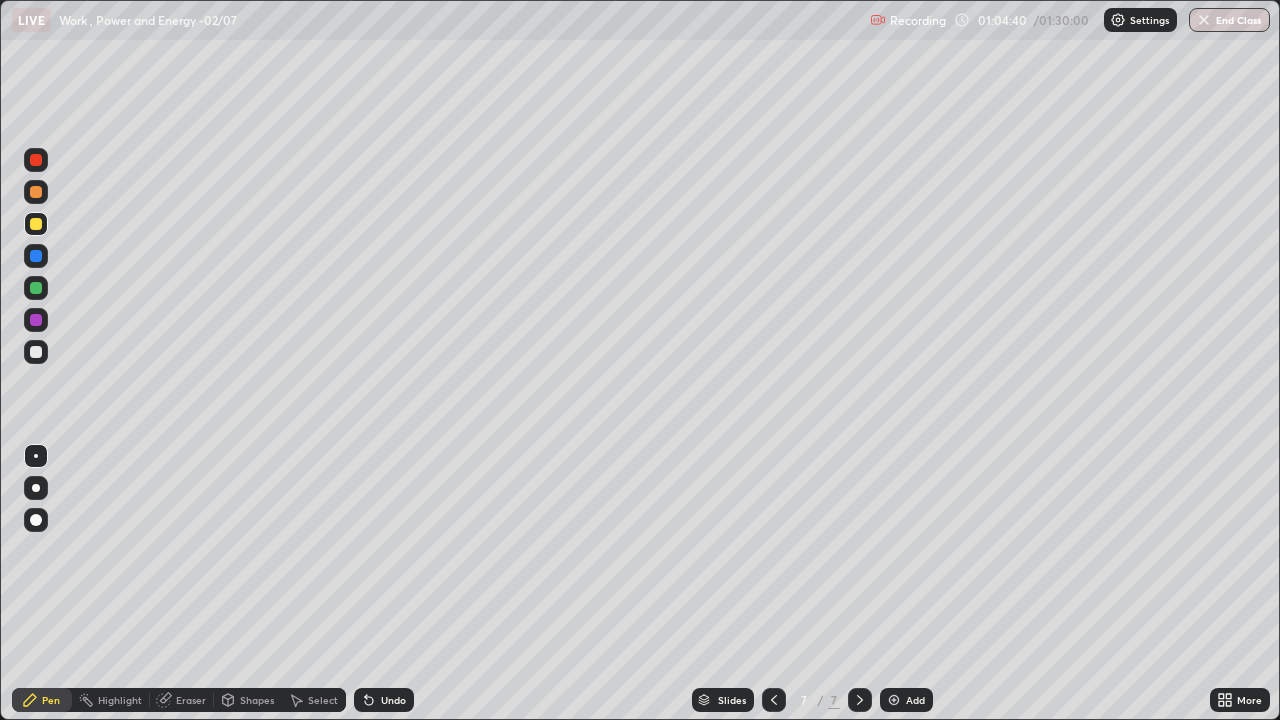 click at bounding box center (36, 352) 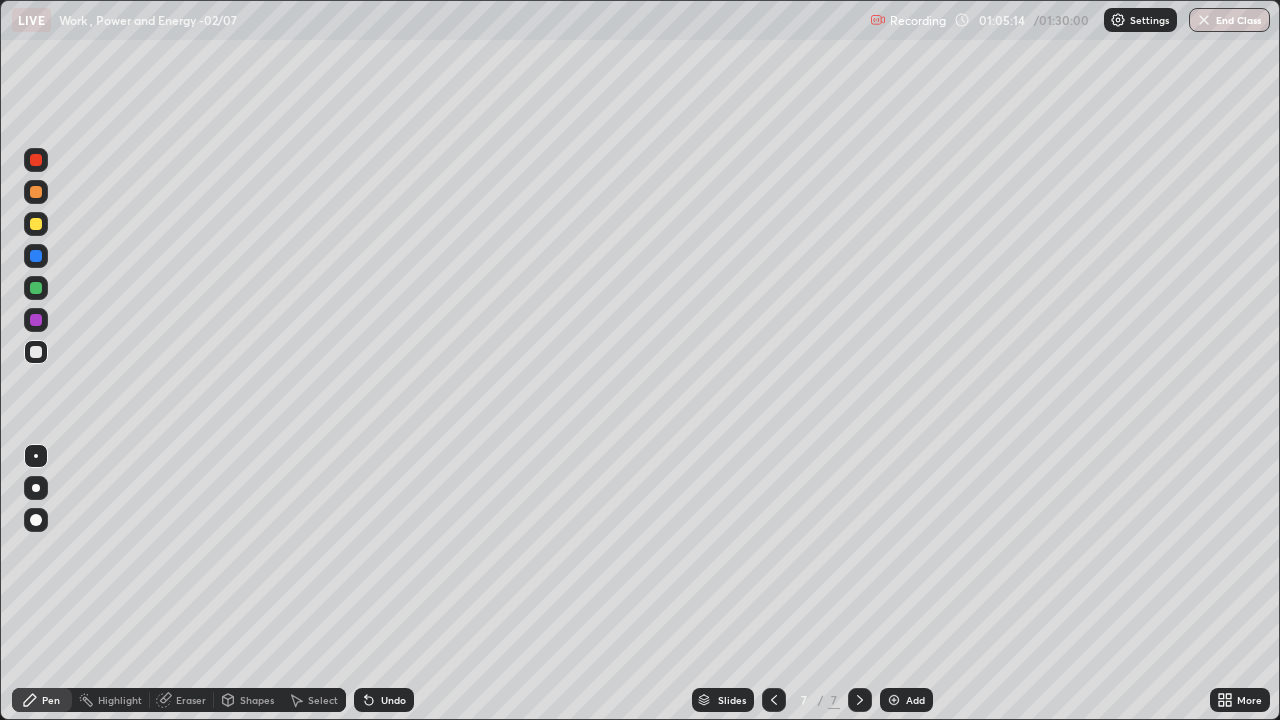 click at bounding box center (36, 224) 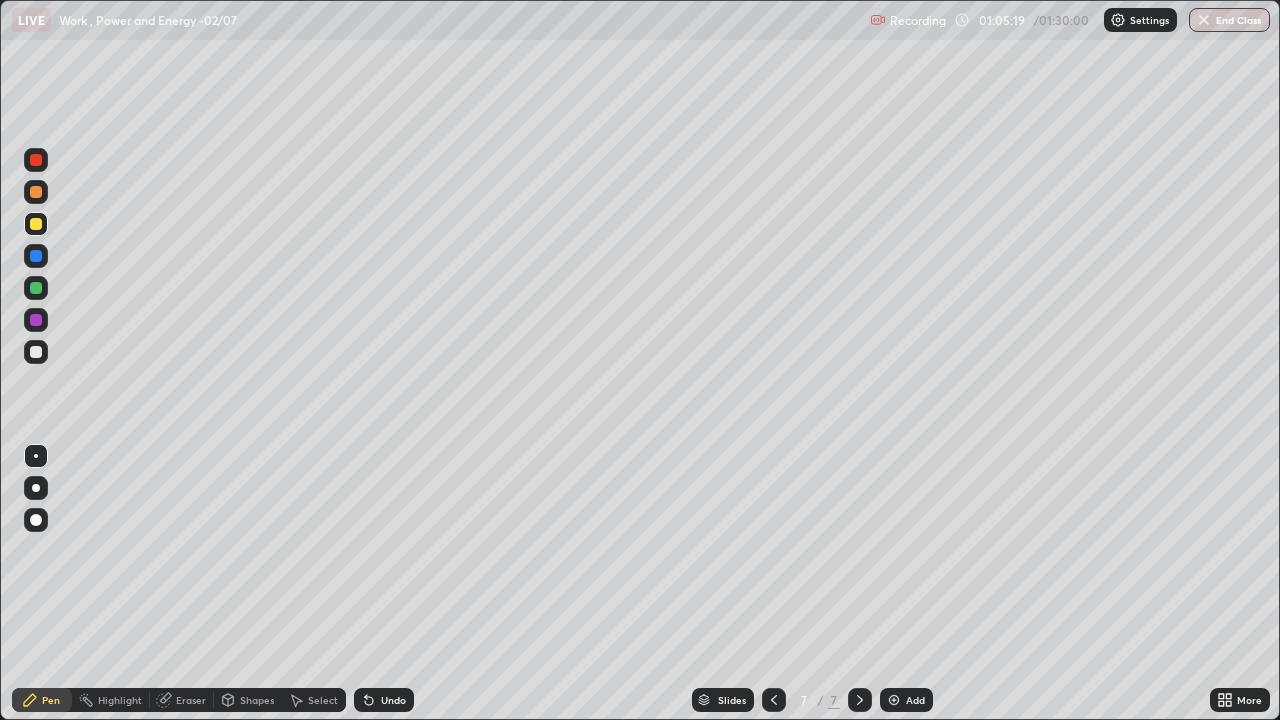 click at bounding box center (36, 256) 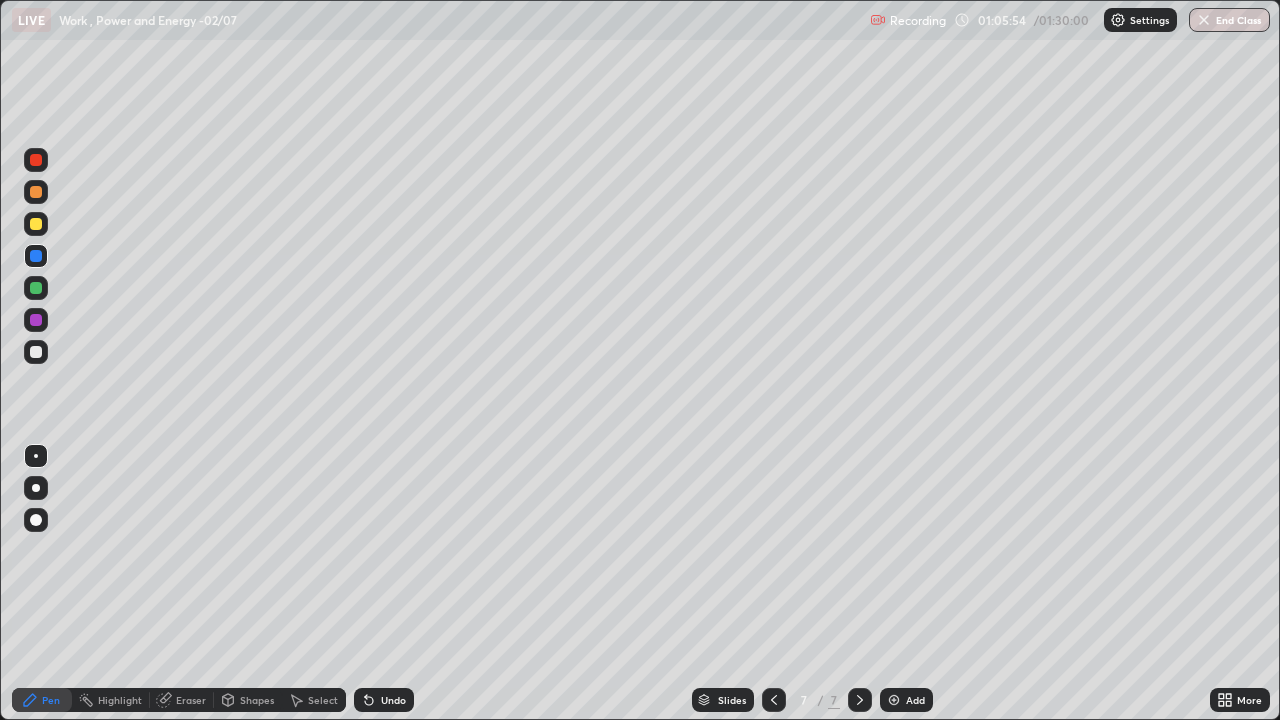 click at bounding box center [36, 352] 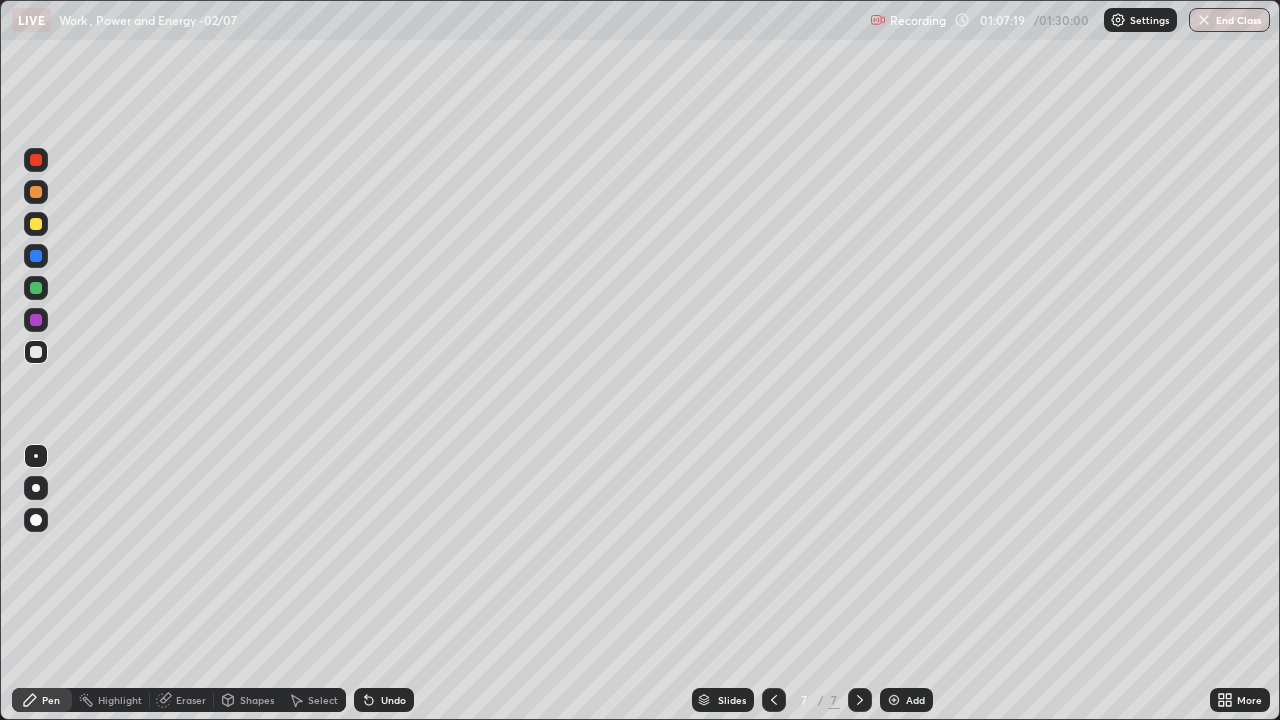 click at bounding box center (36, 224) 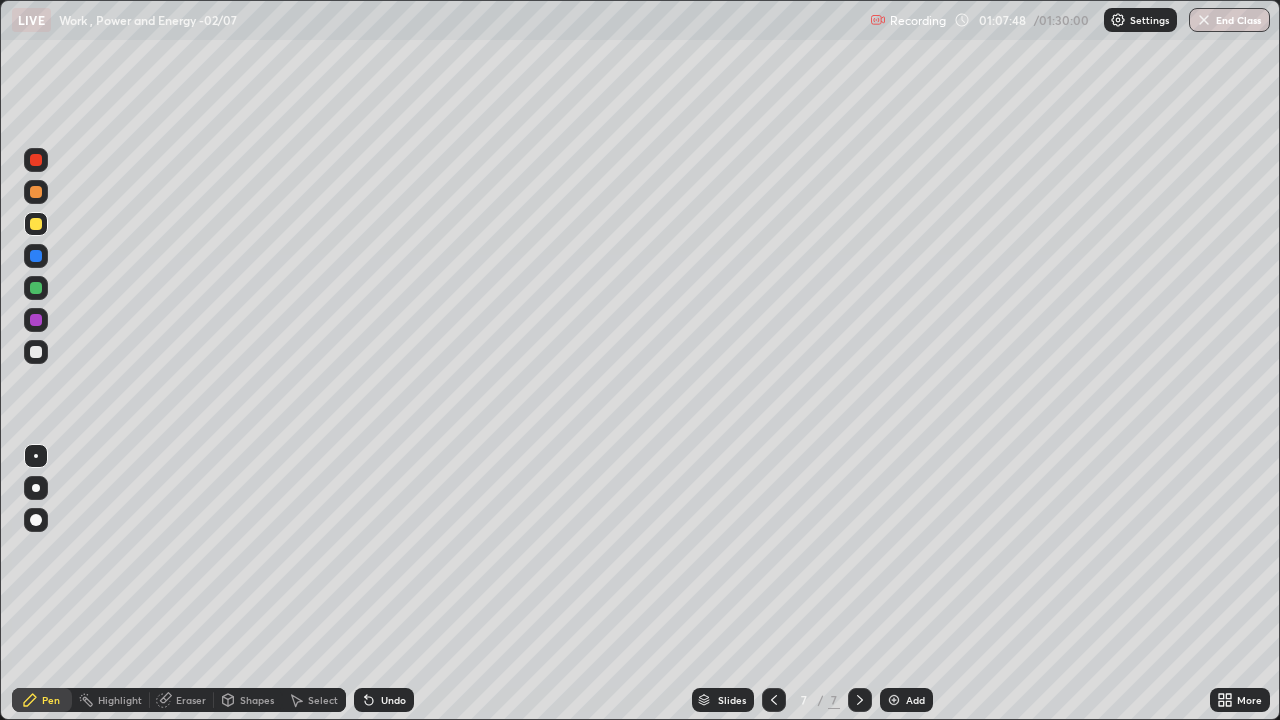 click on "Slides 7 / 7 Add" at bounding box center [812, 700] 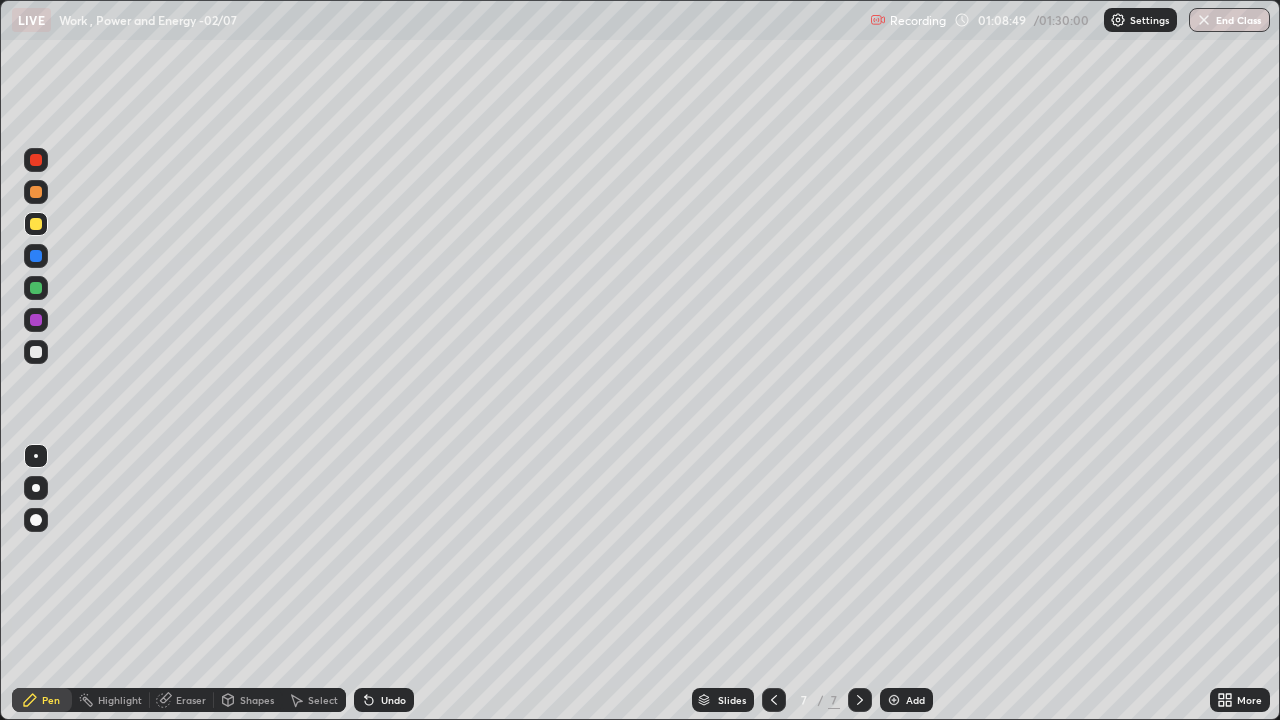 click at bounding box center (36, 256) 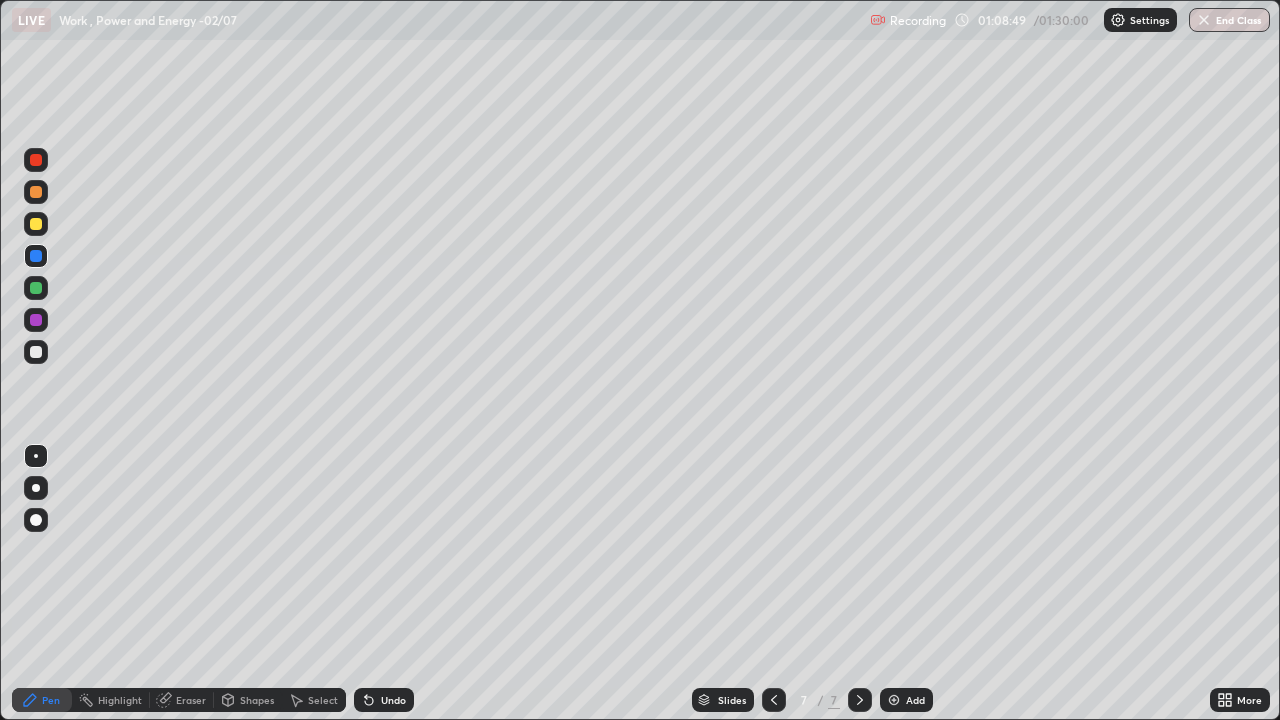 click at bounding box center [36, 288] 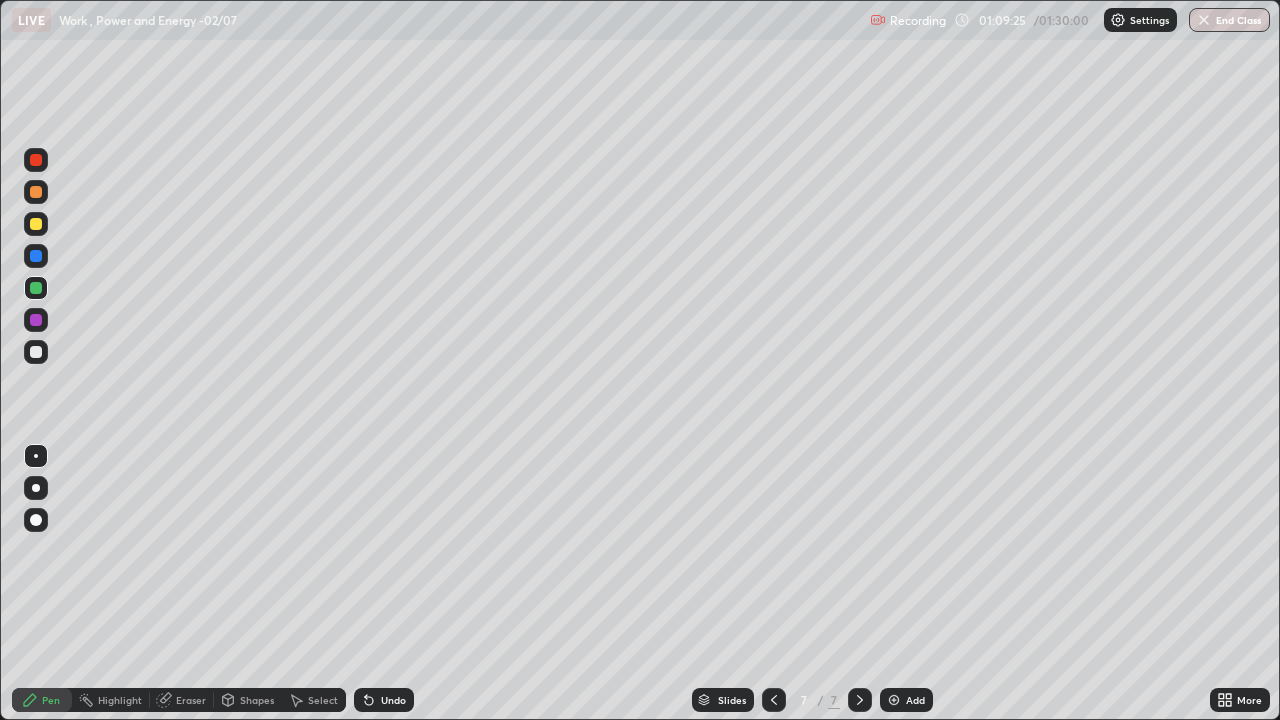 click at bounding box center [36, 352] 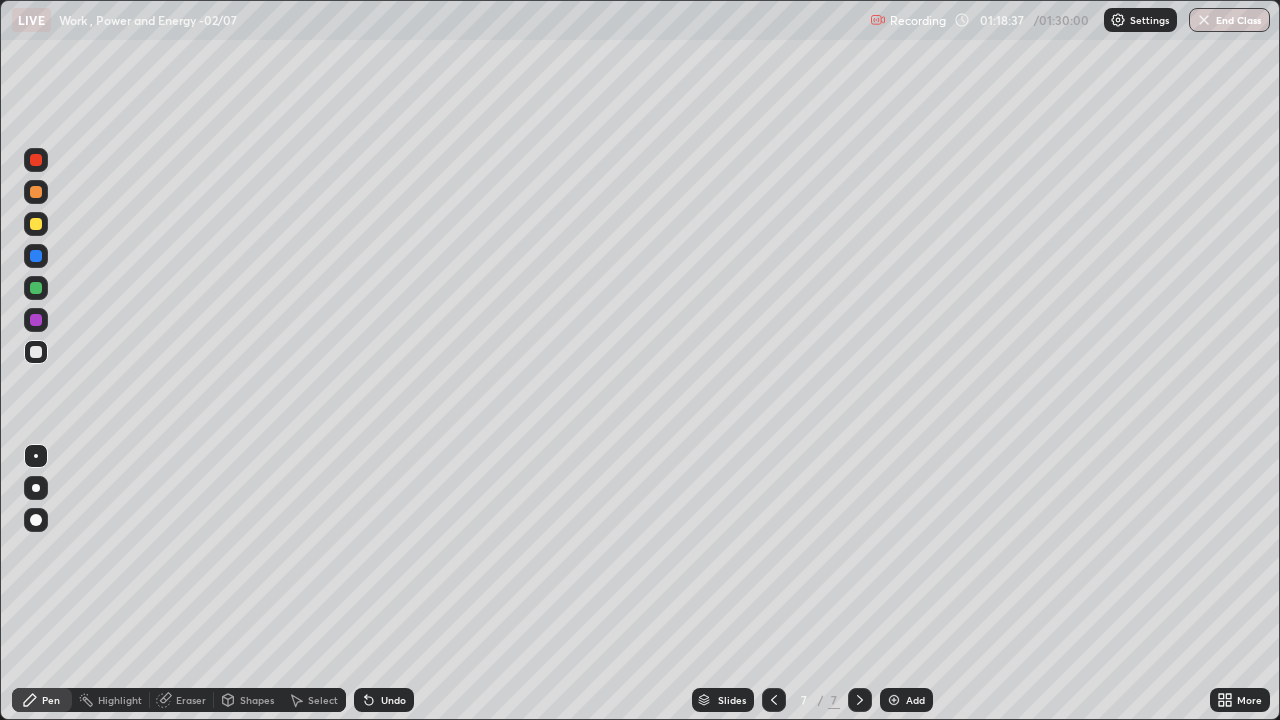 click at bounding box center (36, 224) 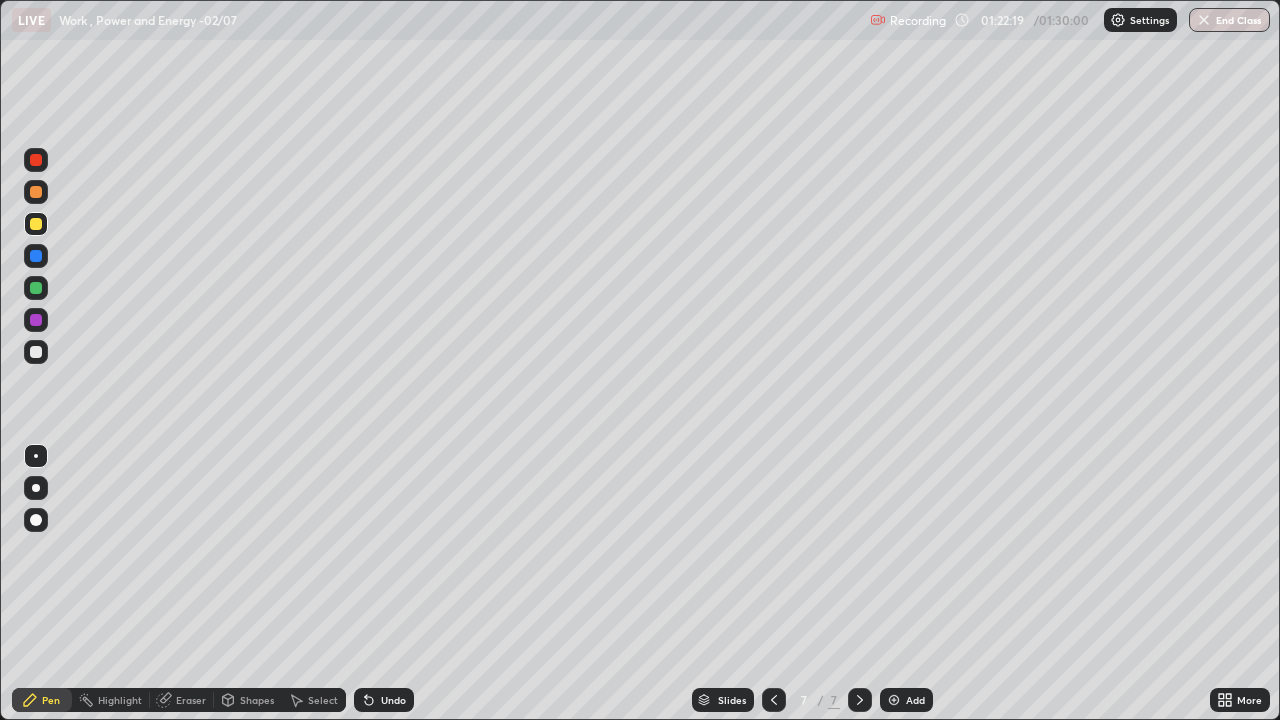 click on "End Class" at bounding box center [1229, 20] 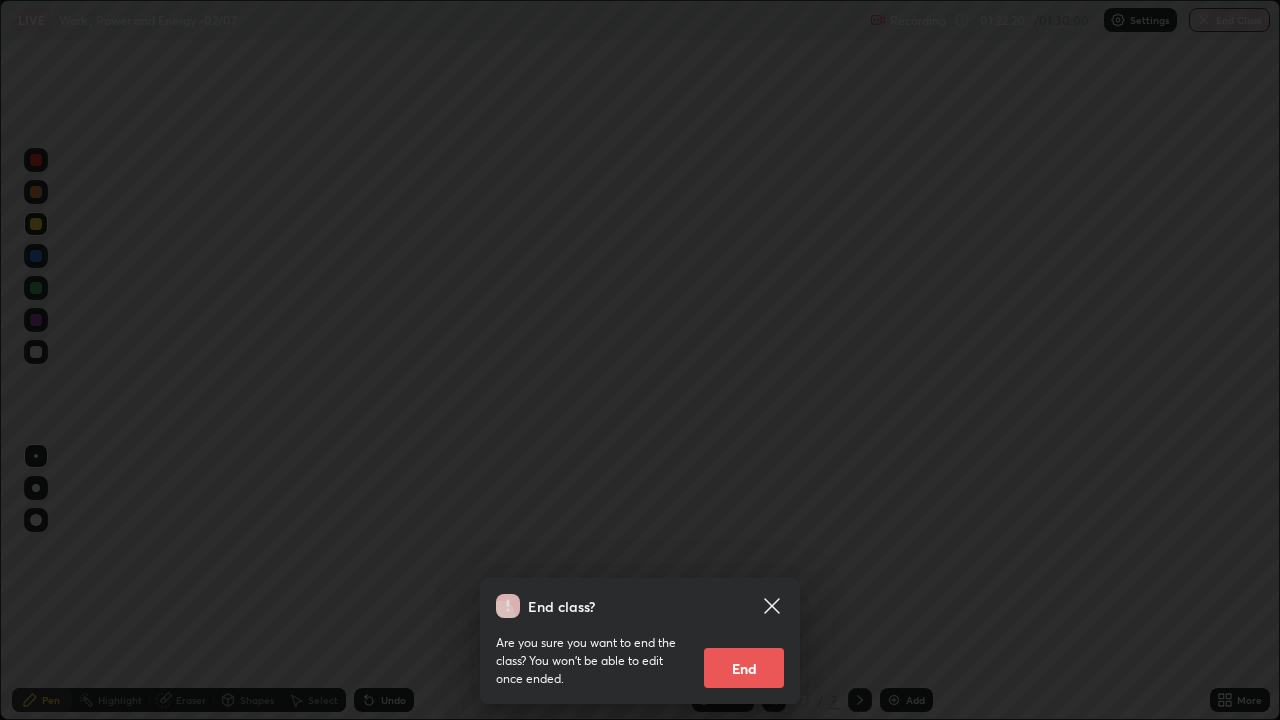 click on "End" at bounding box center (744, 668) 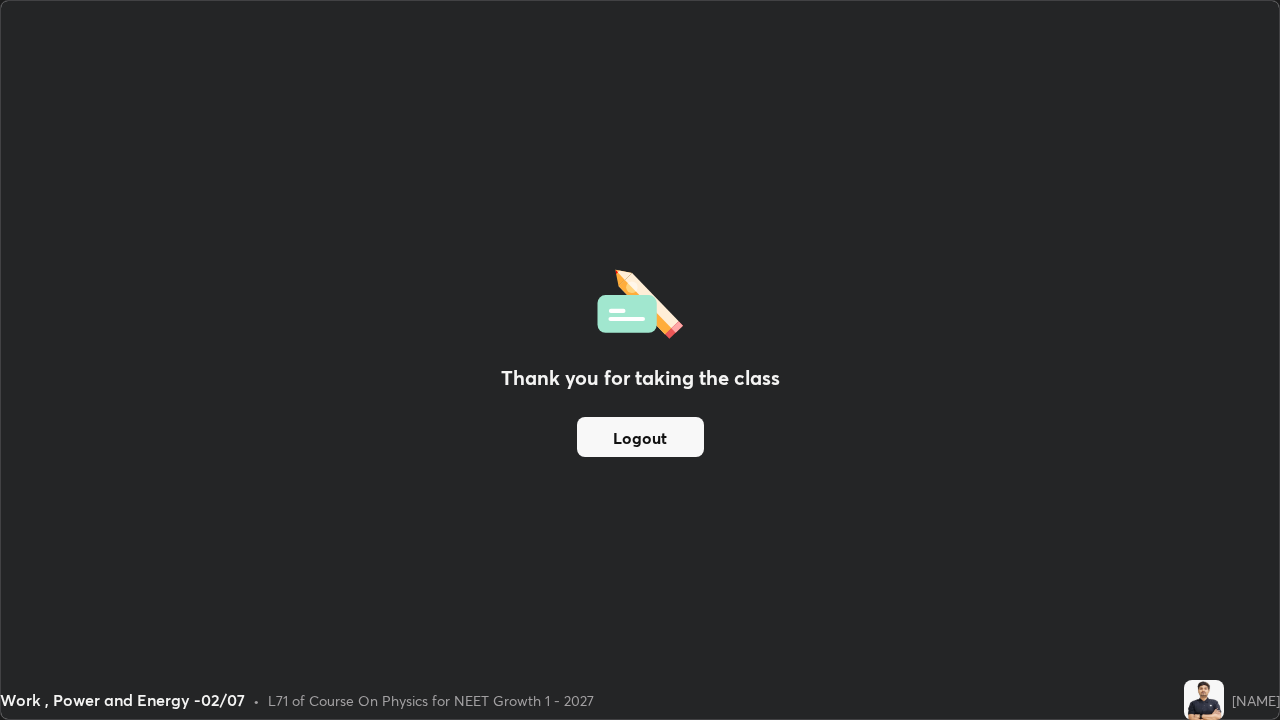 click on "Logout" at bounding box center (640, 437) 